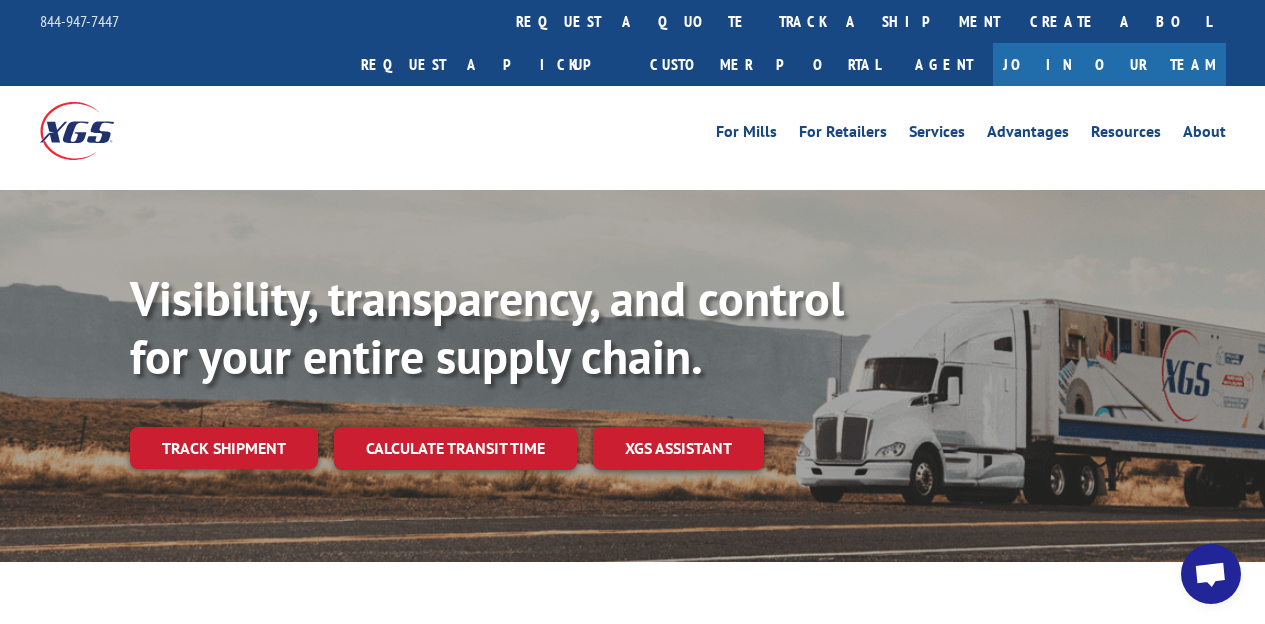 scroll, scrollTop: 0, scrollLeft: 0, axis: both 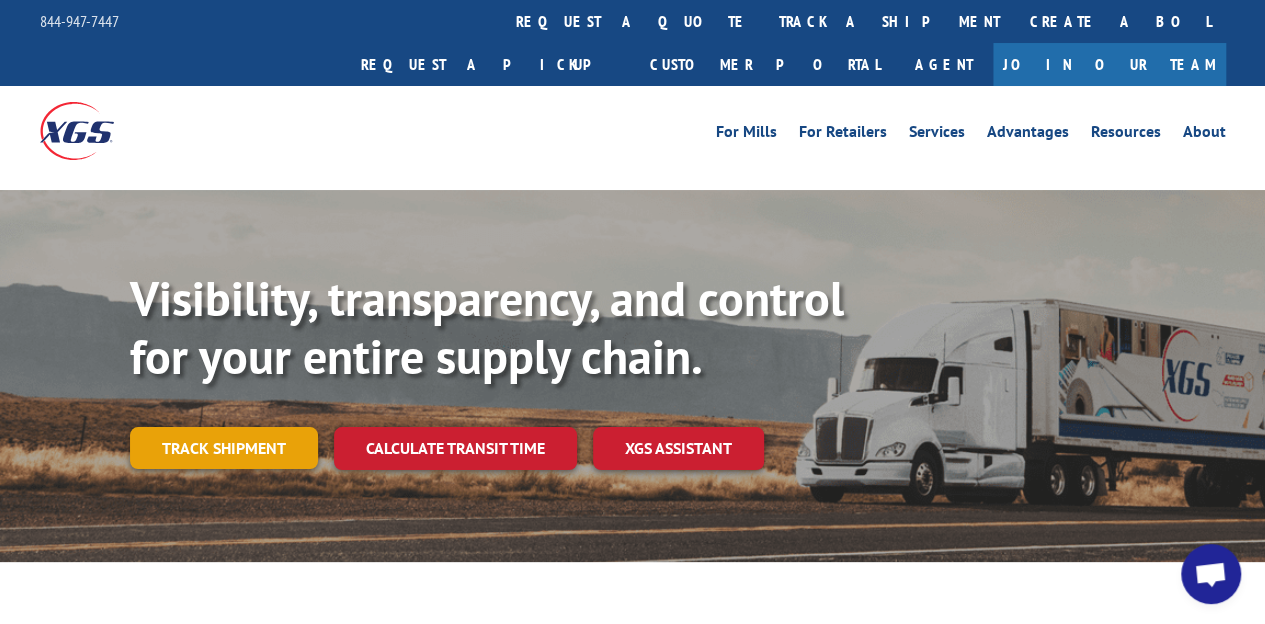 click on "Track shipment" at bounding box center (224, 448) 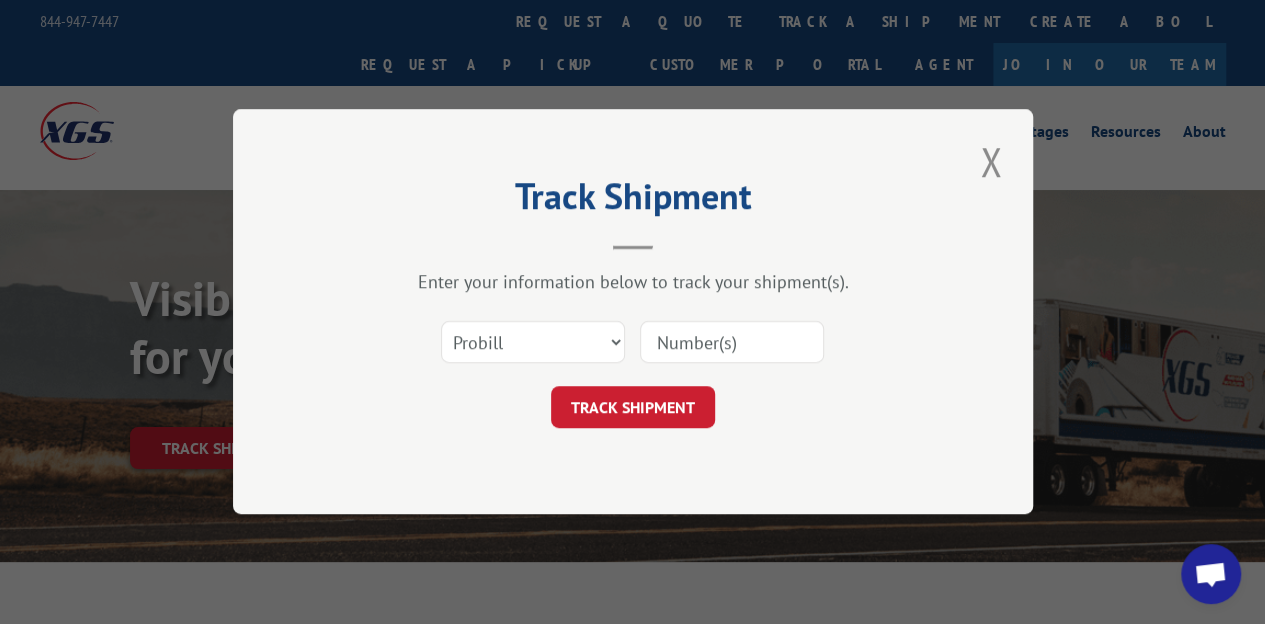 paste on "[DATE]" 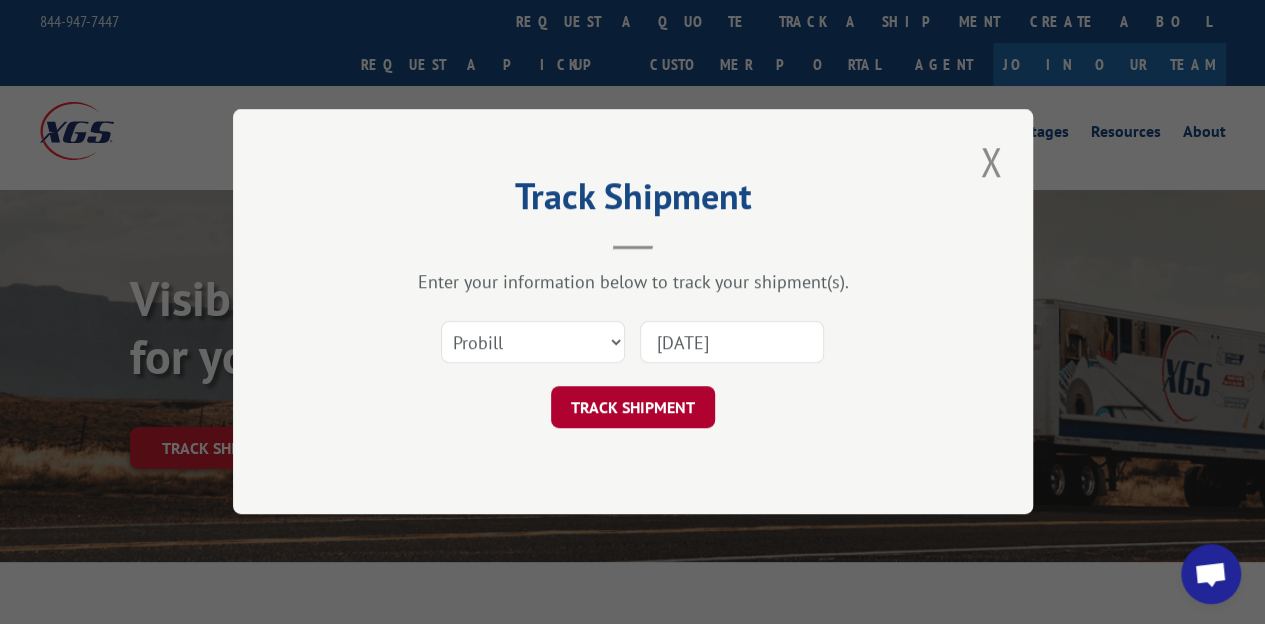 type on "[DATE]" 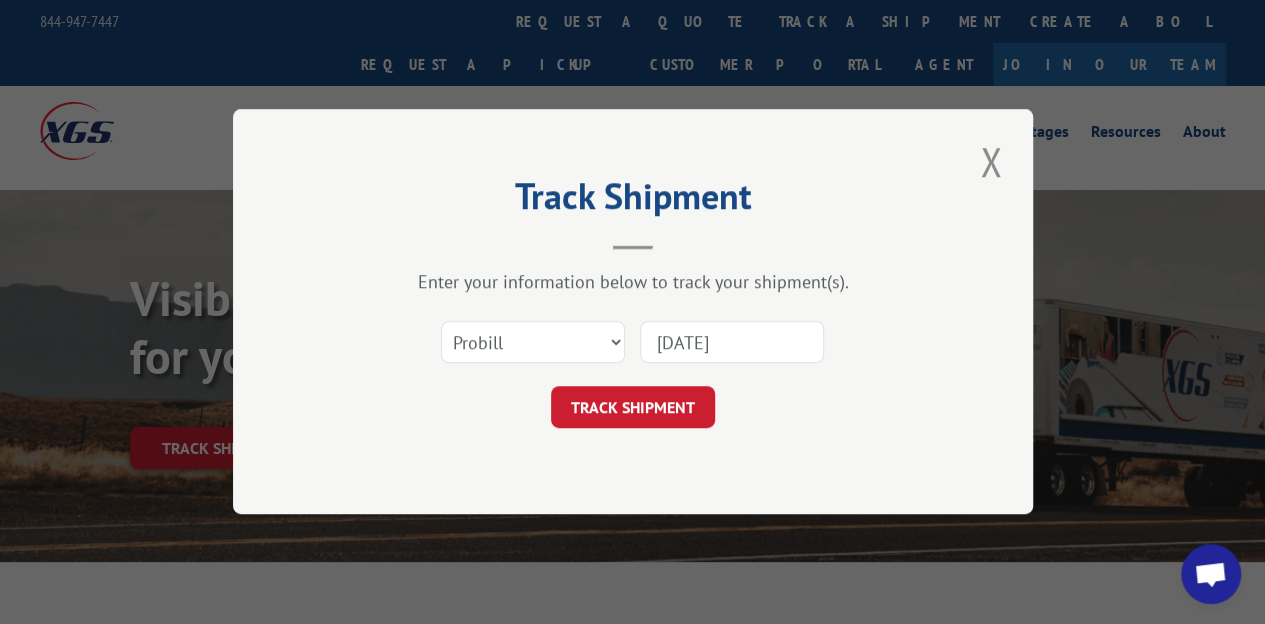 click on "TRACK SHIPMENT" at bounding box center (633, 408) 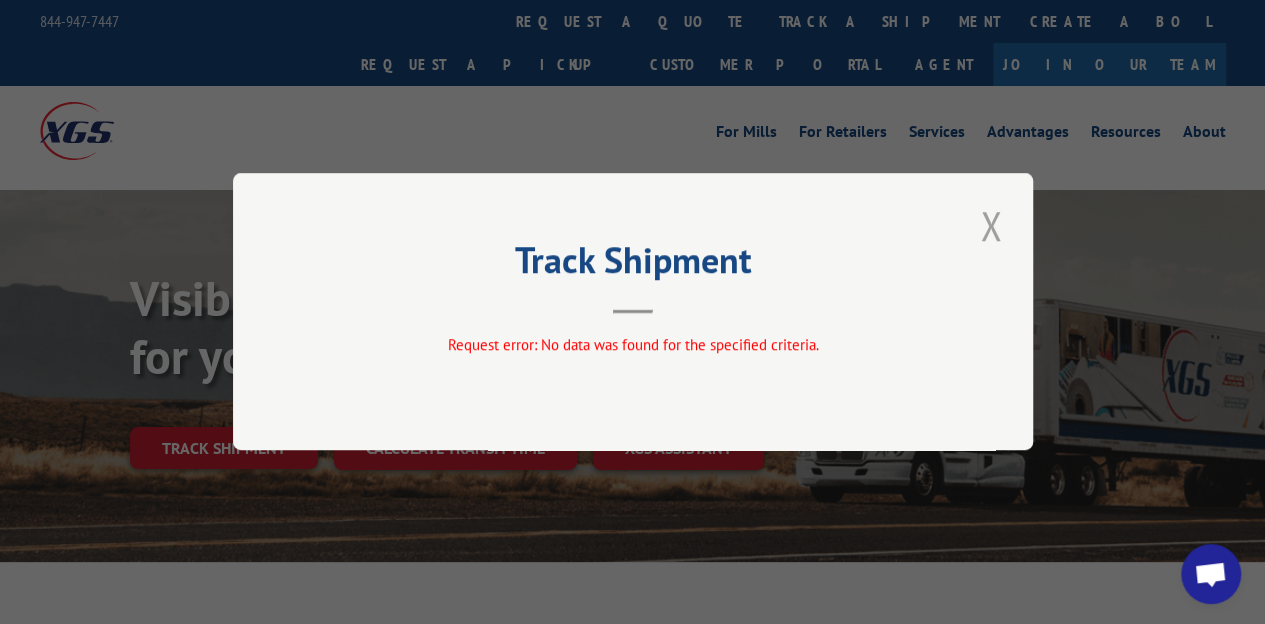 click at bounding box center (991, 225) 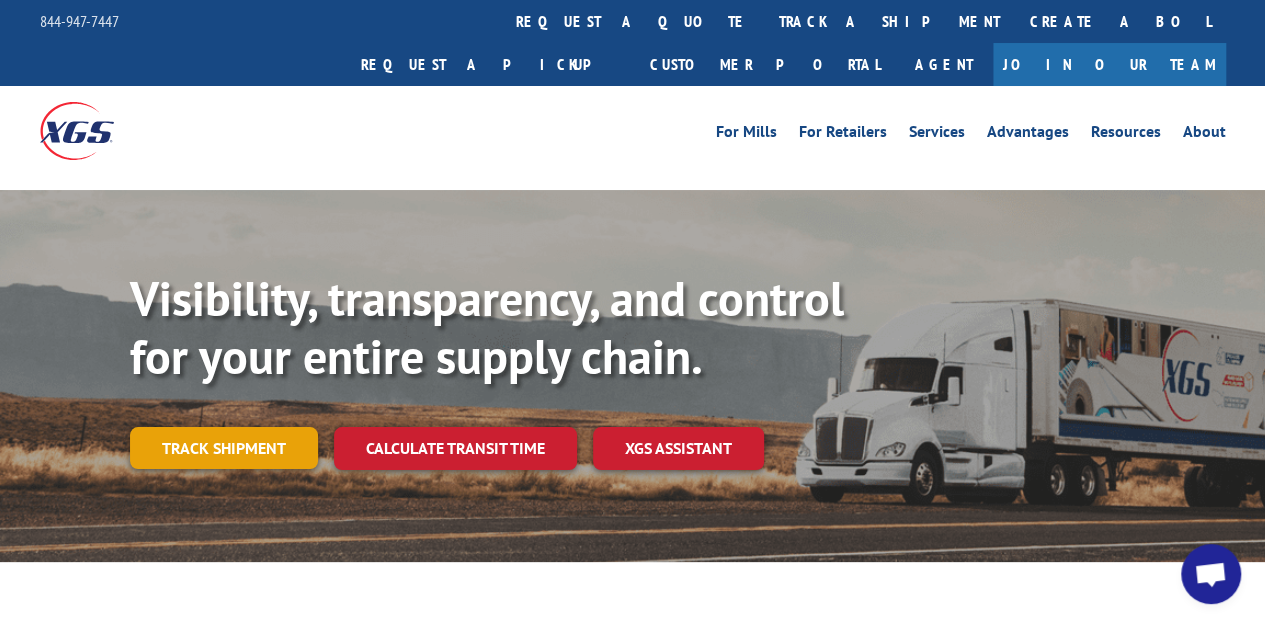 click on "Track shipment" at bounding box center [224, 448] 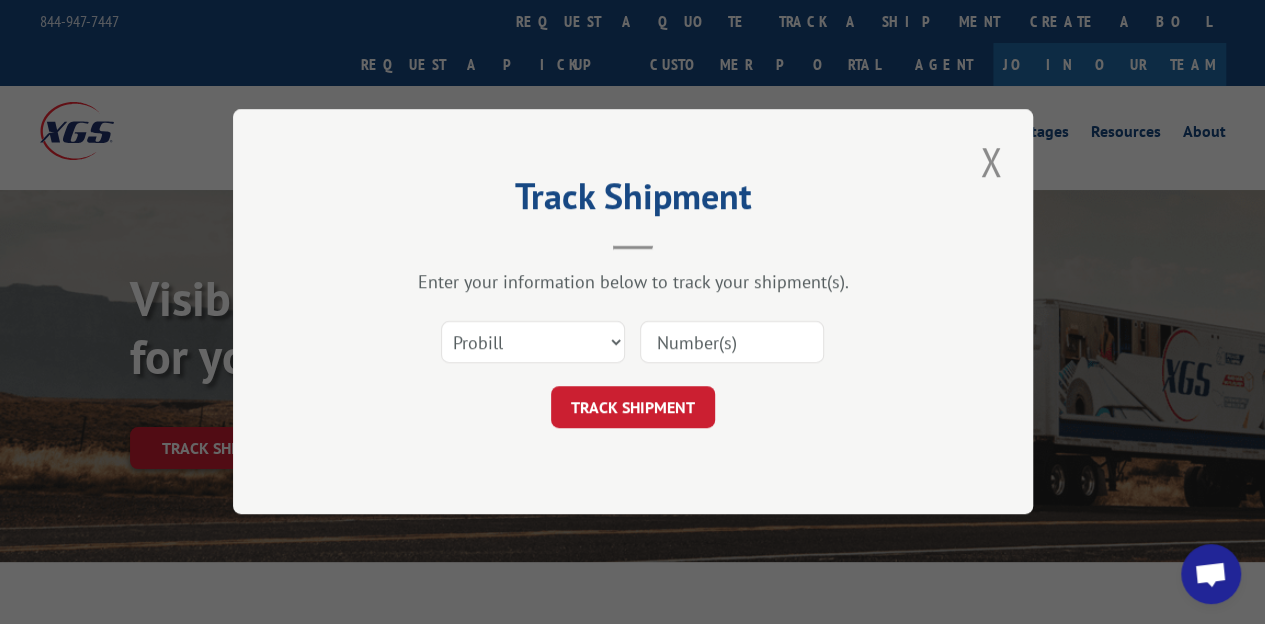 paste on "[DATE]" 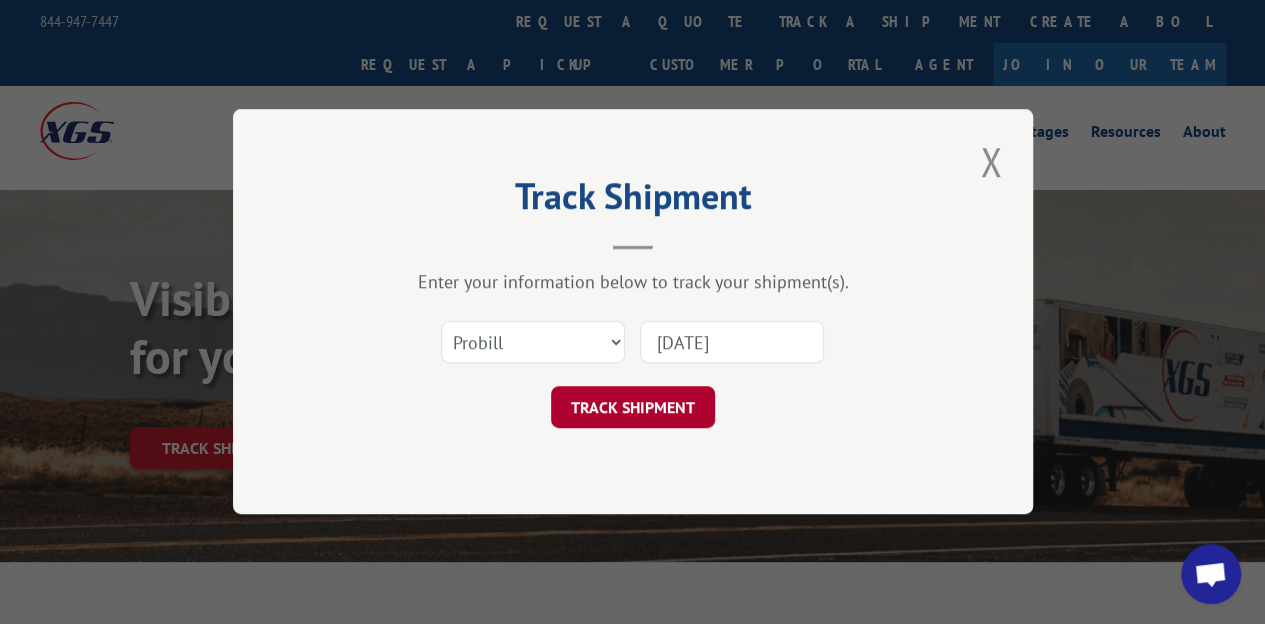 type on "[DATE]" 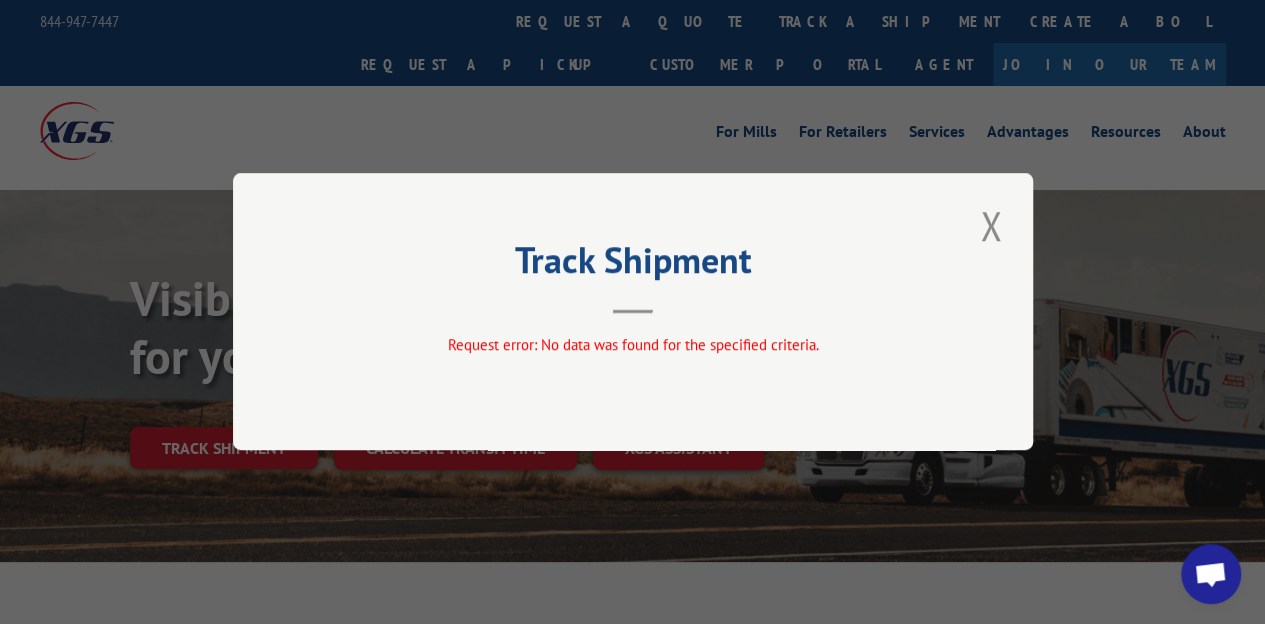 drag, startPoint x: 992, startPoint y: 218, endPoint x: 866, endPoint y: 279, distance: 139.98929 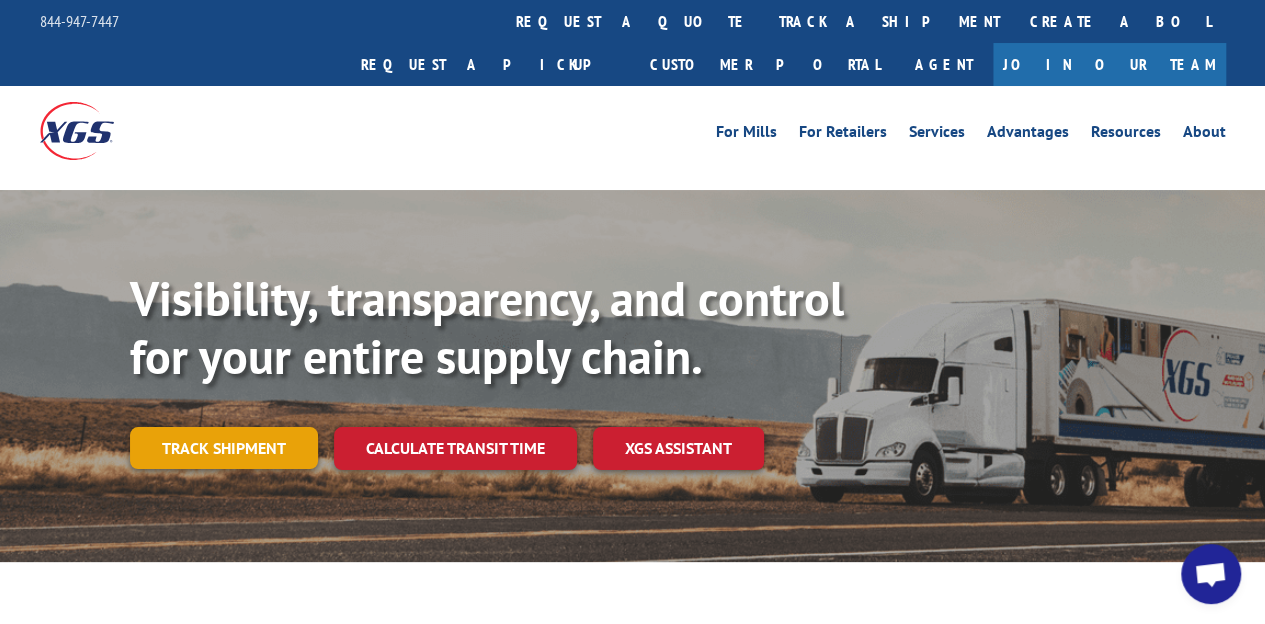 click on "Track shipment" at bounding box center [224, 448] 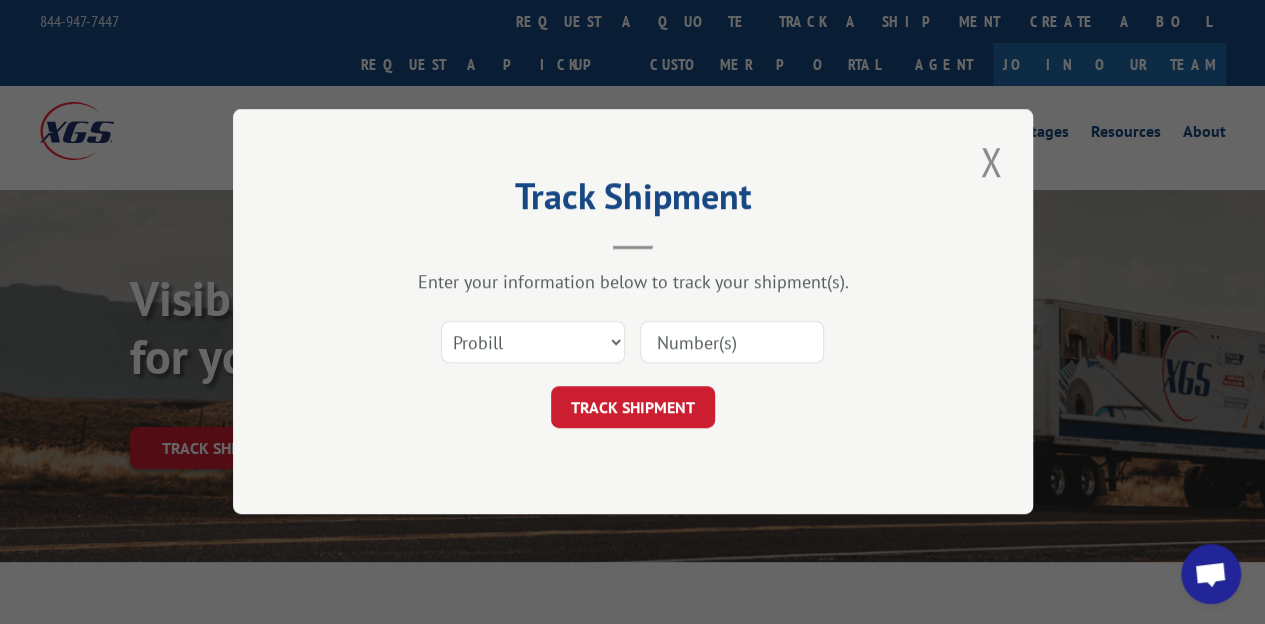 paste on "[DATE]" 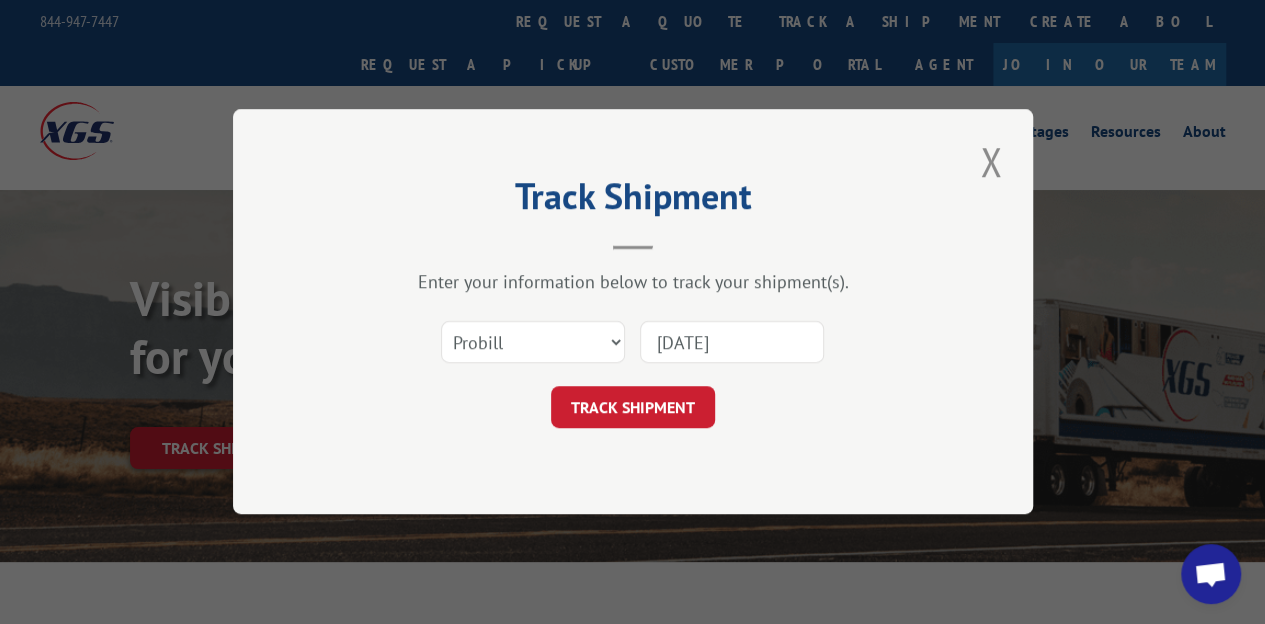 click on "[DATE]" at bounding box center [732, 343] 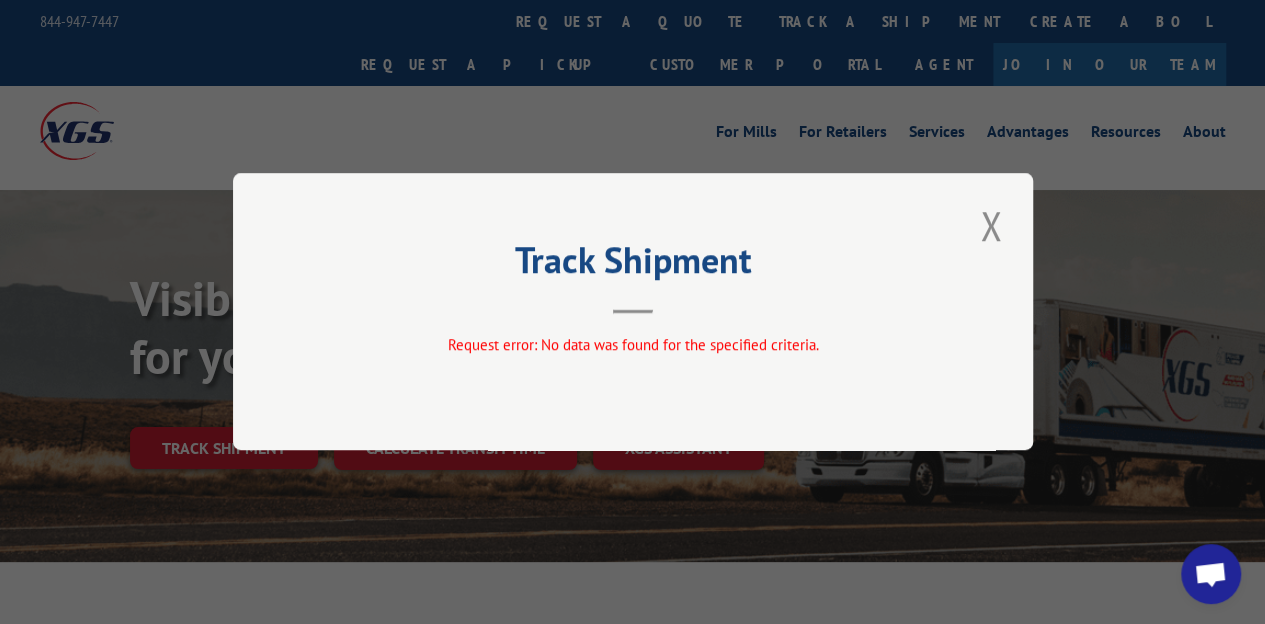 click at bounding box center [991, 225] 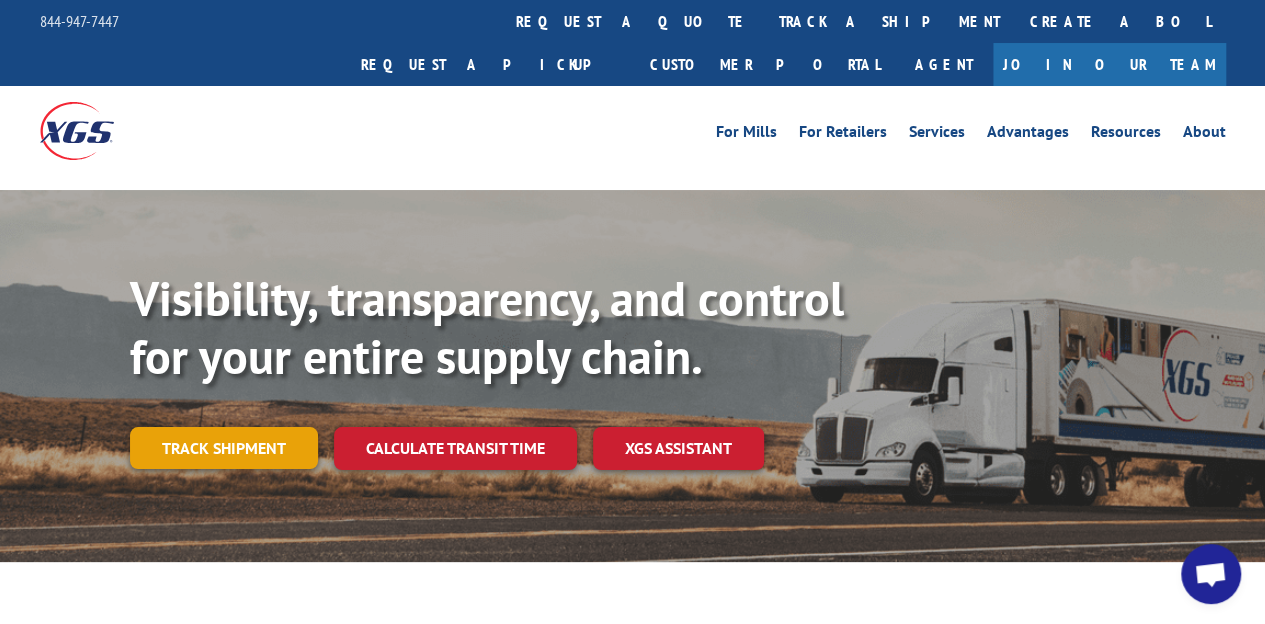 click on "Track shipment" at bounding box center (224, 448) 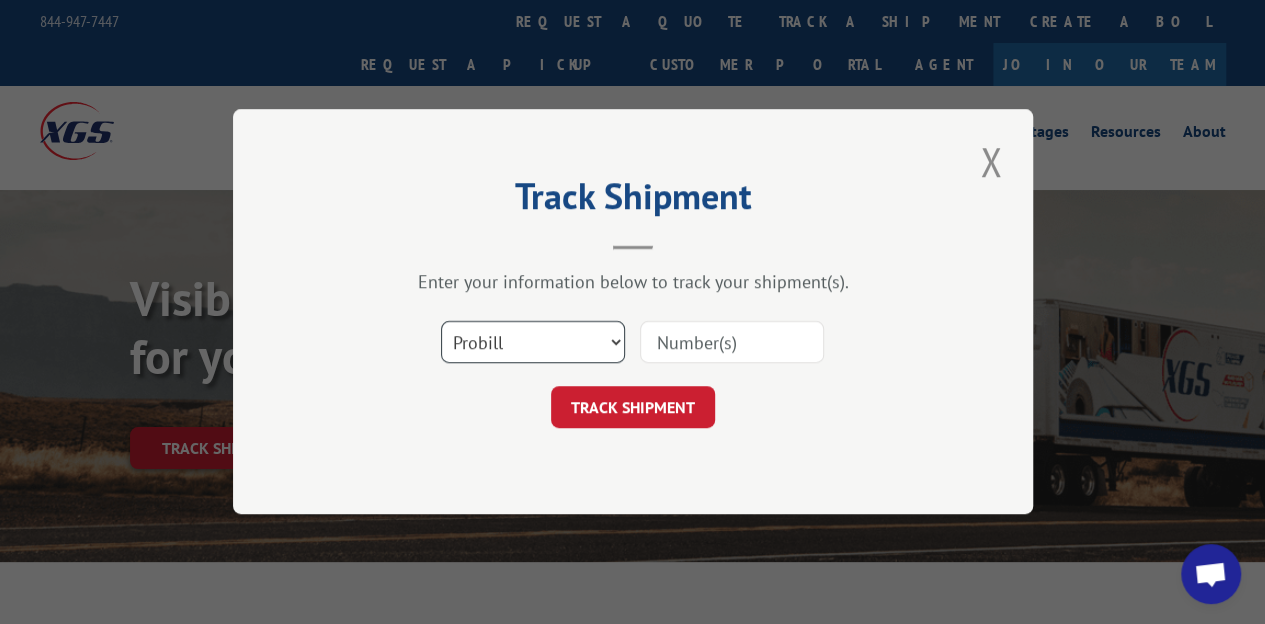 click on "Select category... Probill BOL PO" at bounding box center (533, 343) 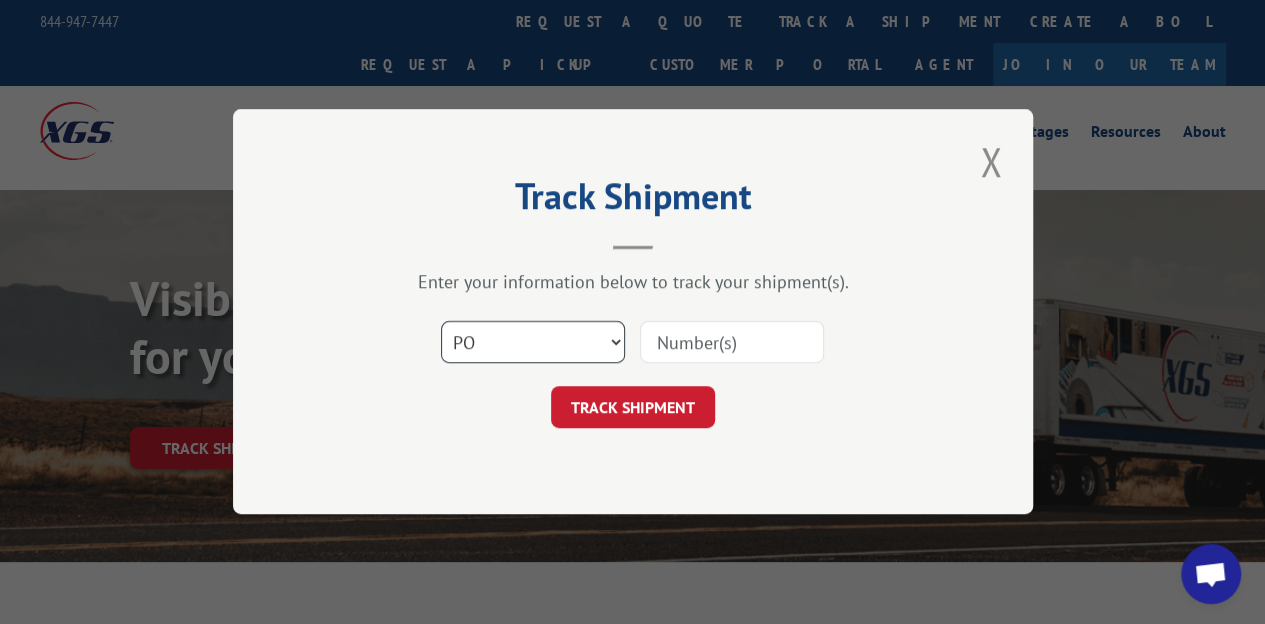 click on "Select category... Probill BOL PO" at bounding box center (533, 343) 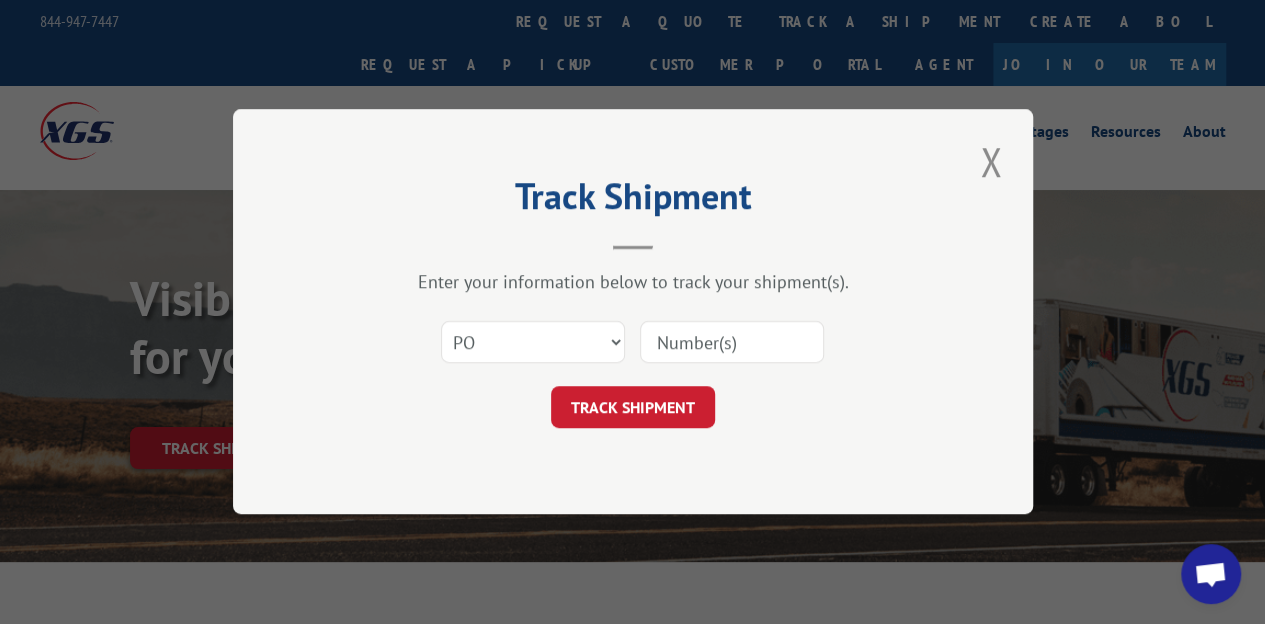 paste on "[ALPHANUMERIC]" 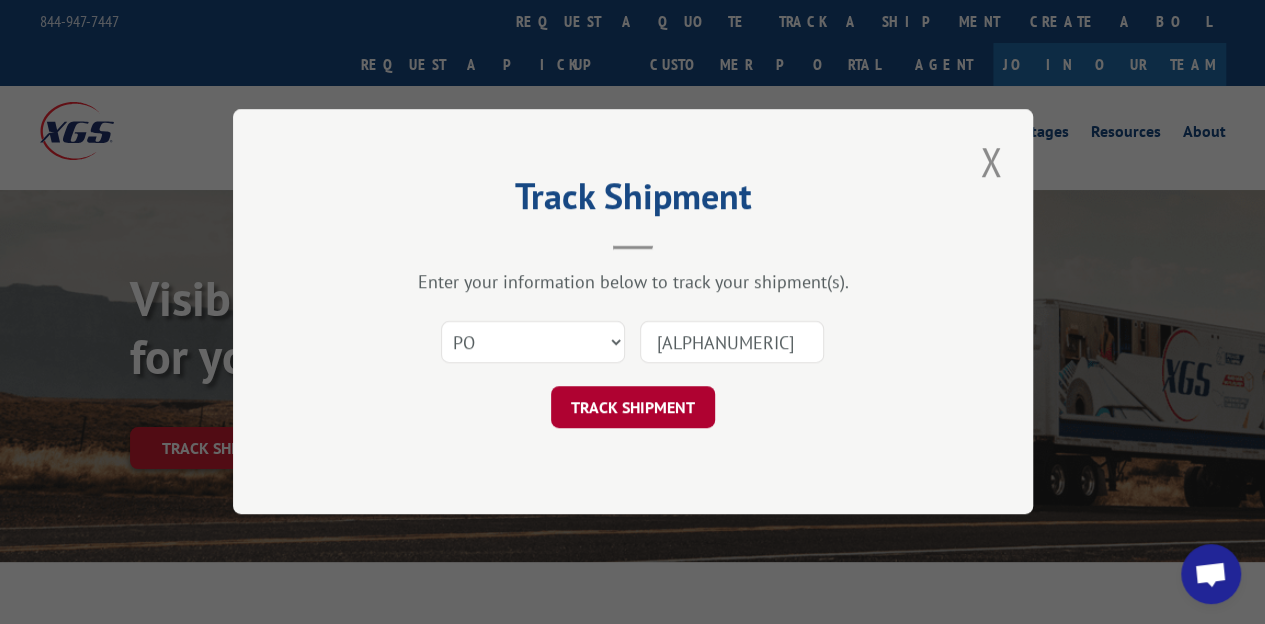 type on "[ALPHANUMERIC]" 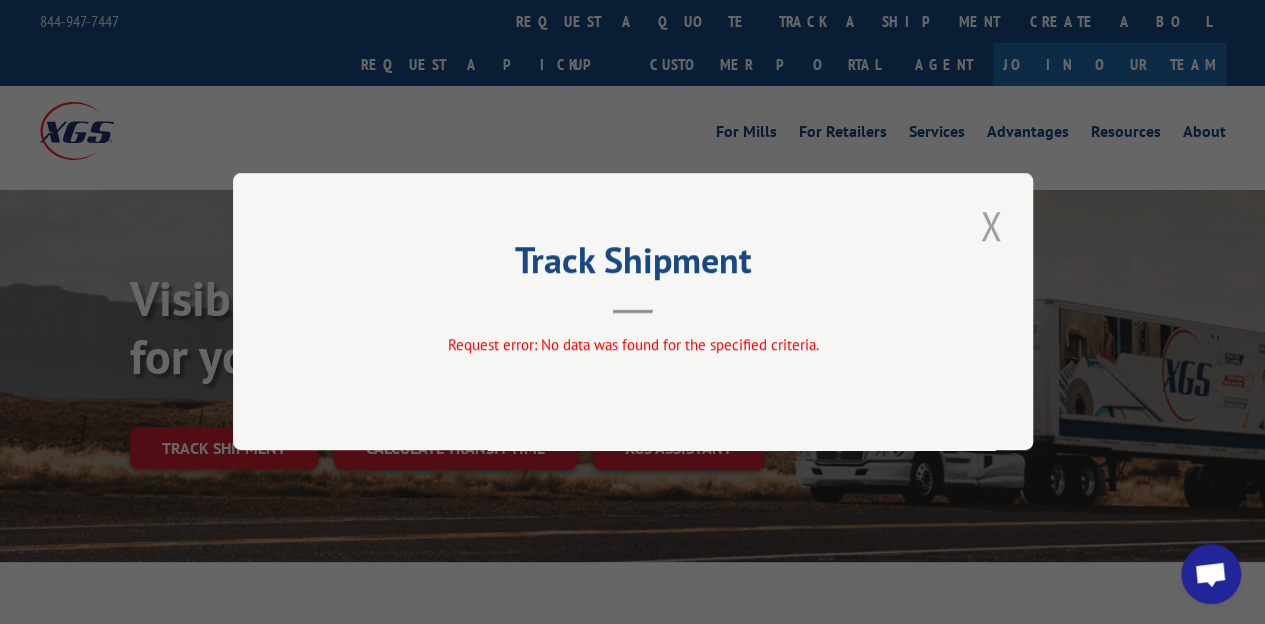 click at bounding box center (991, 225) 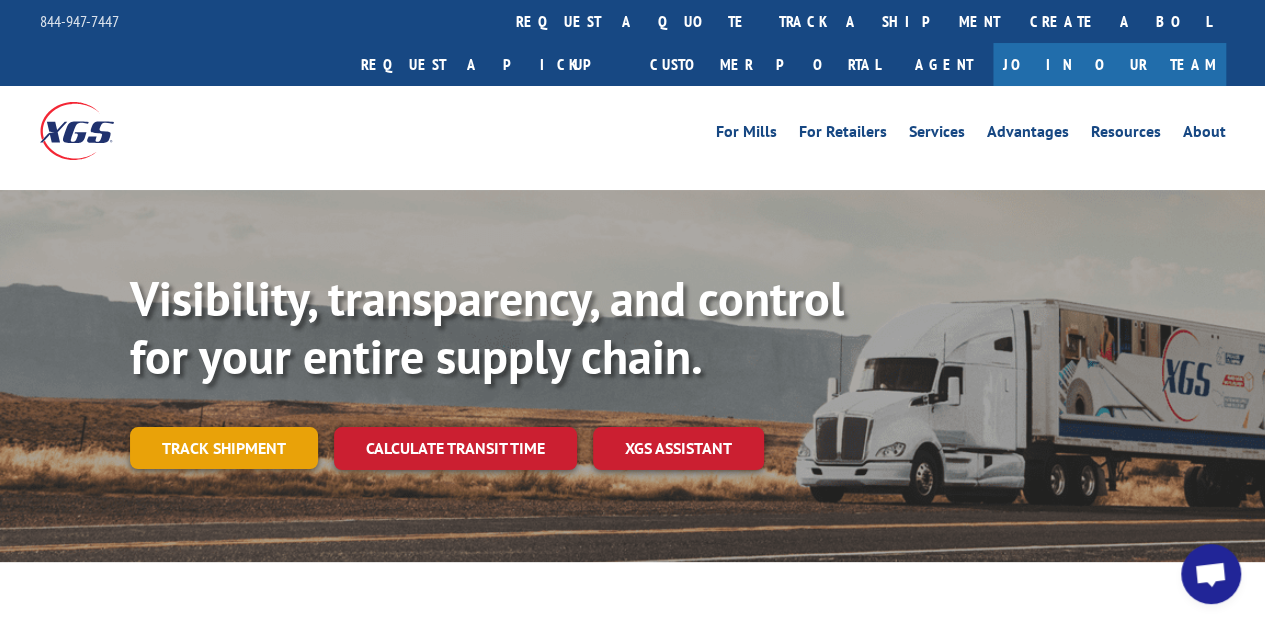 click on "Track shipment" at bounding box center [224, 448] 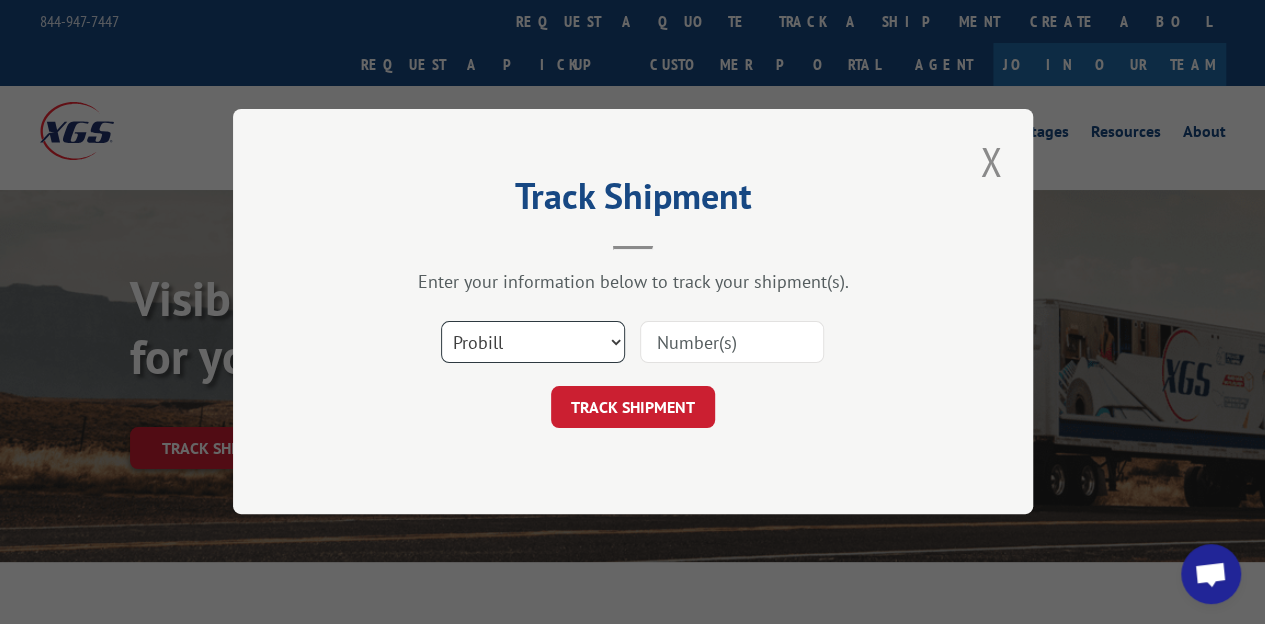 click on "Select category... Probill BOL PO" at bounding box center (533, 343) 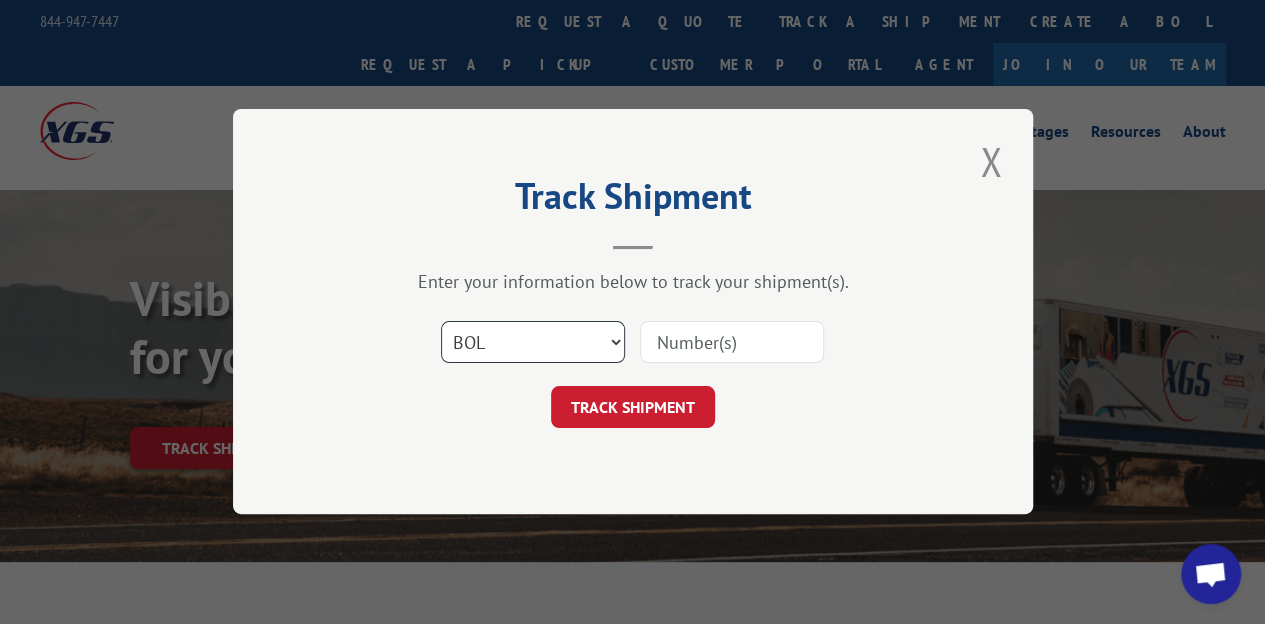 click on "Select category... Probill BOL PO" at bounding box center (533, 343) 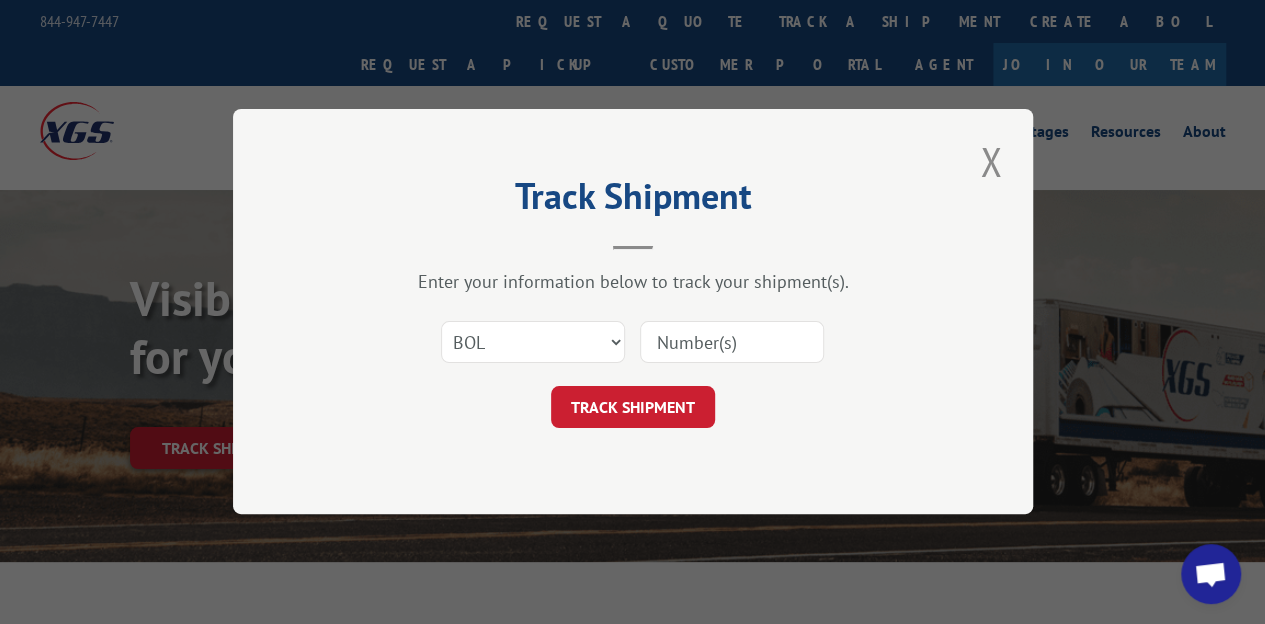 paste on "[NUMBER]" 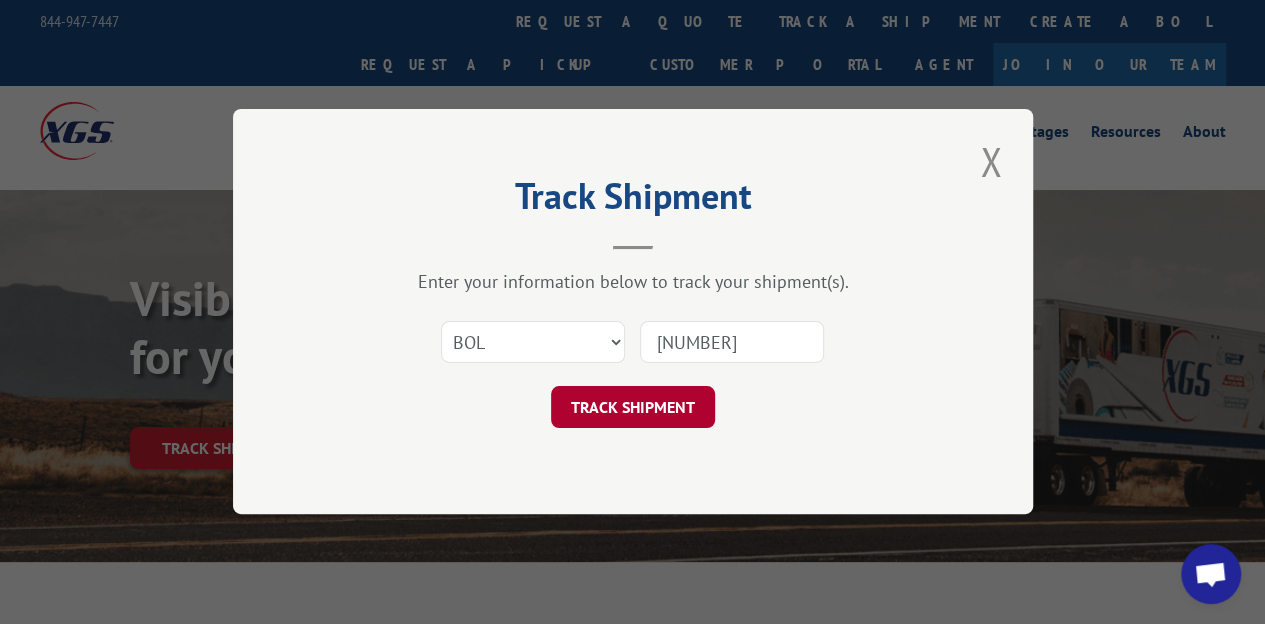 type on "[NUMBER]" 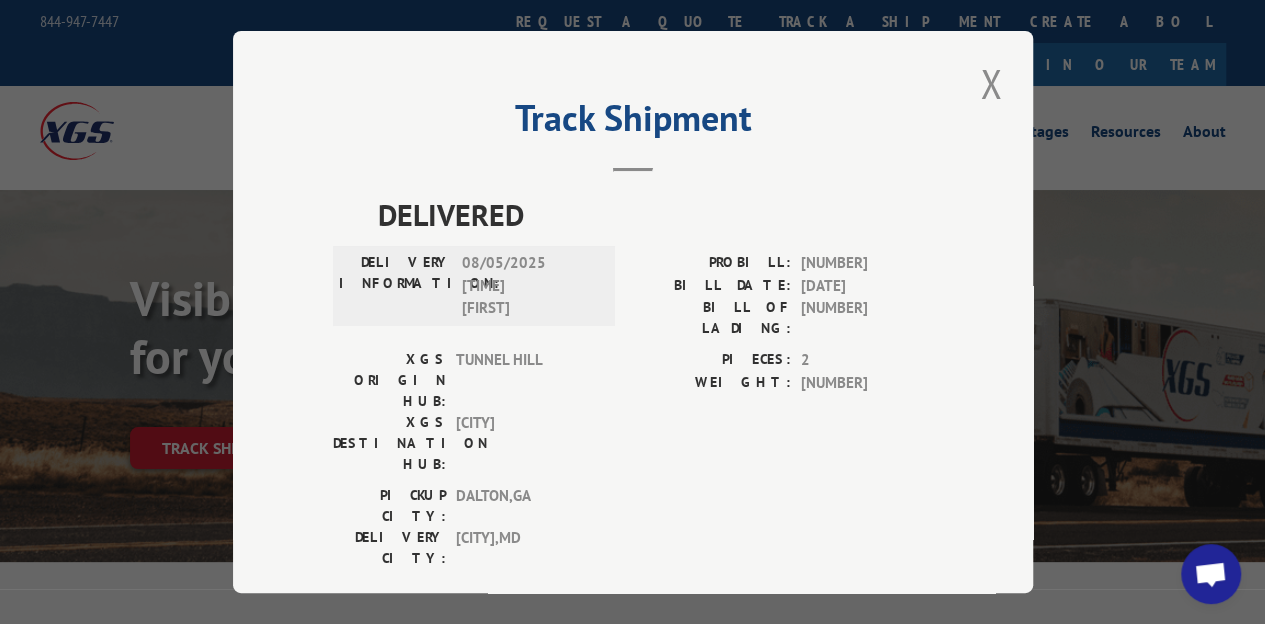 drag, startPoint x: 720, startPoint y: 4, endPoint x: 902, endPoint y: 93, distance: 202.59566 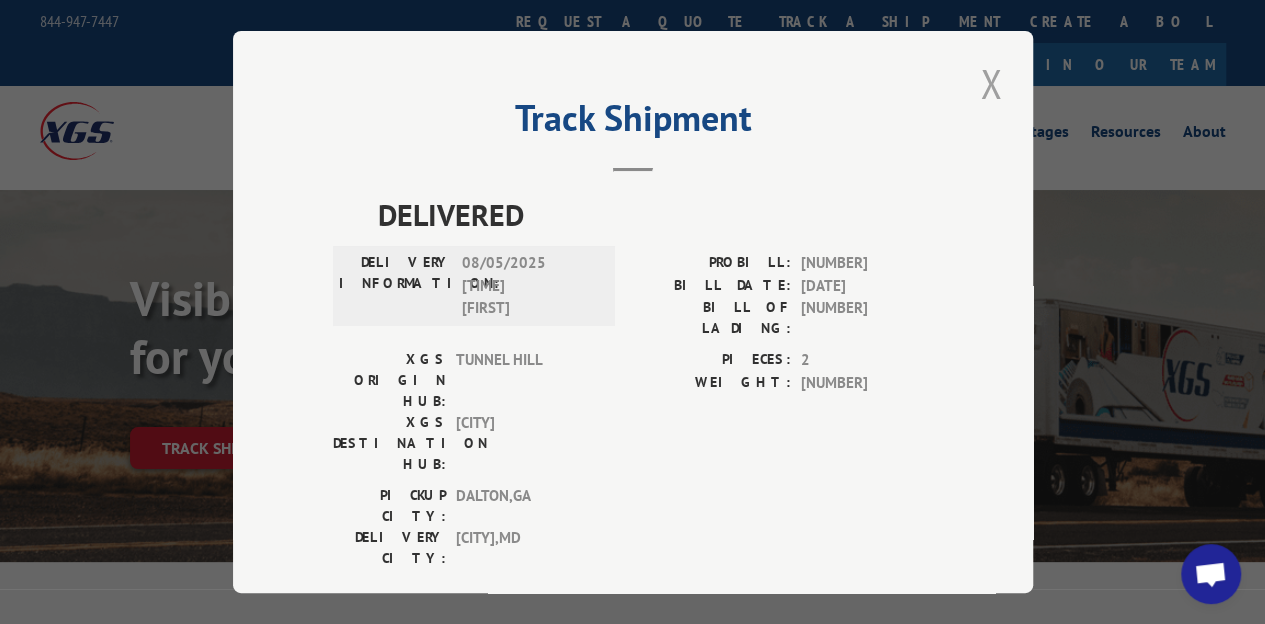 click at bounding box center (991, 83) 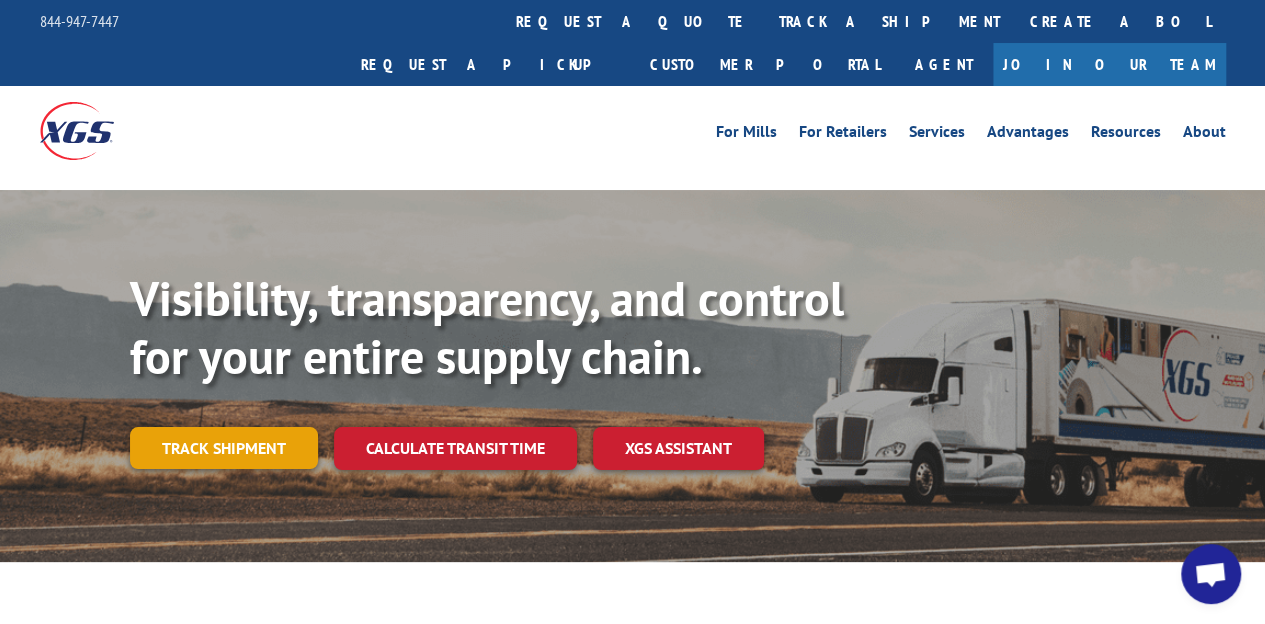 click on "Track shipment" at bounding box center (224, 448) 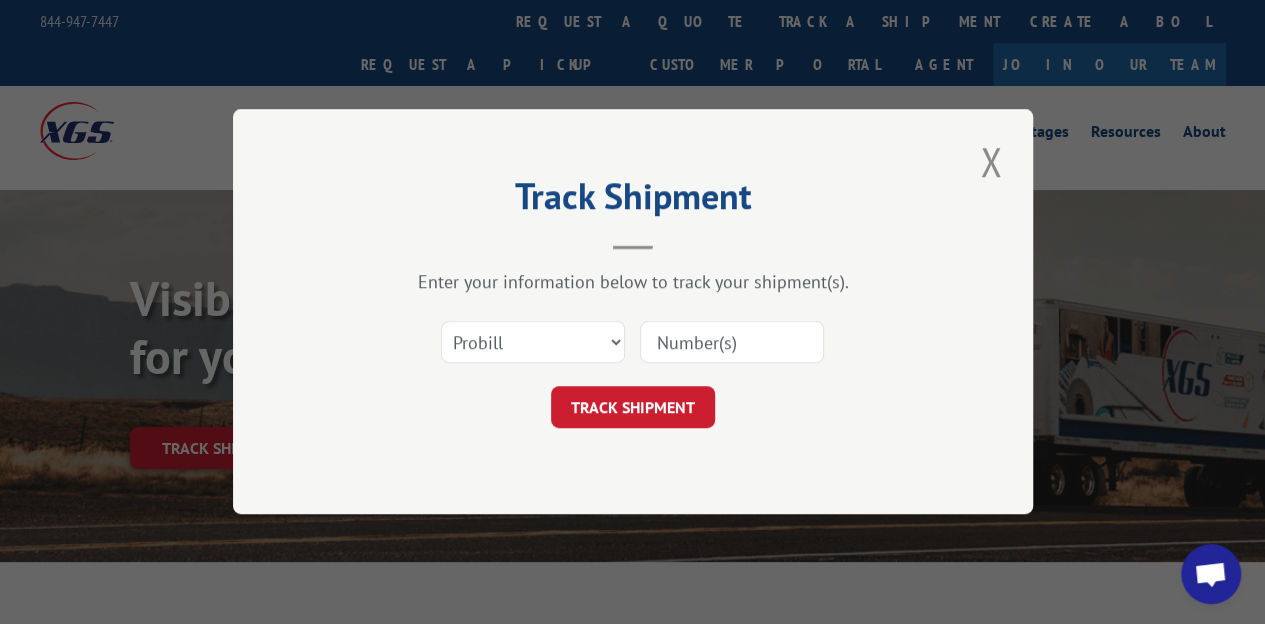 paste on "[DATE]" 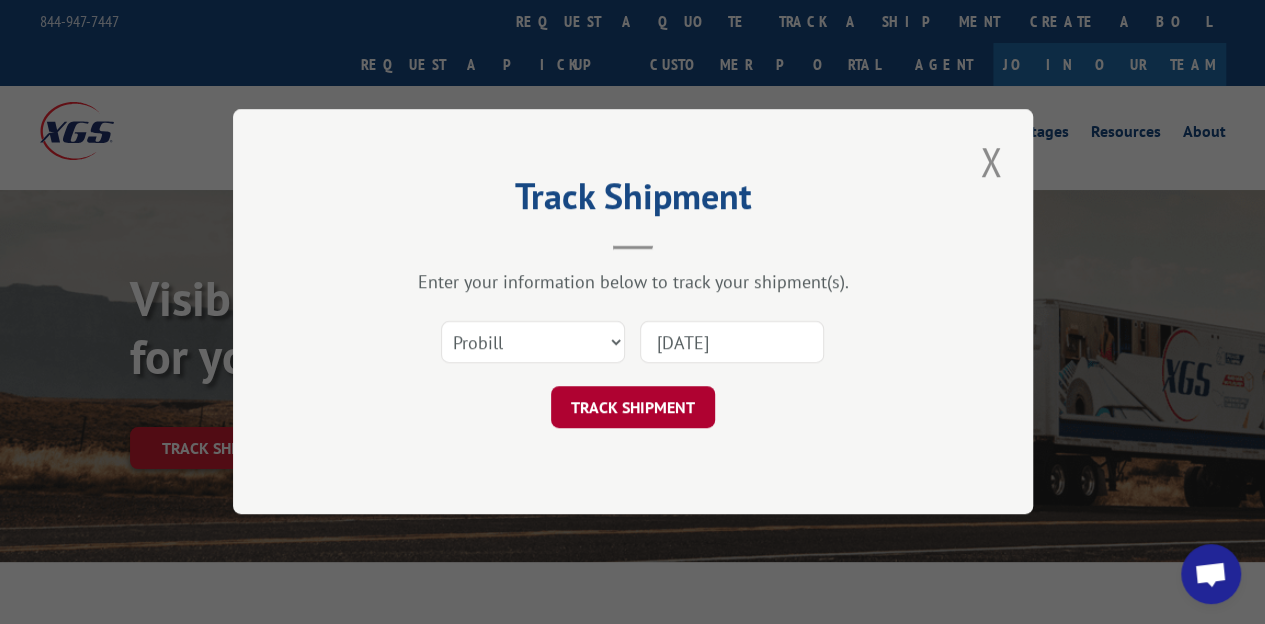 type on "[DATE]" 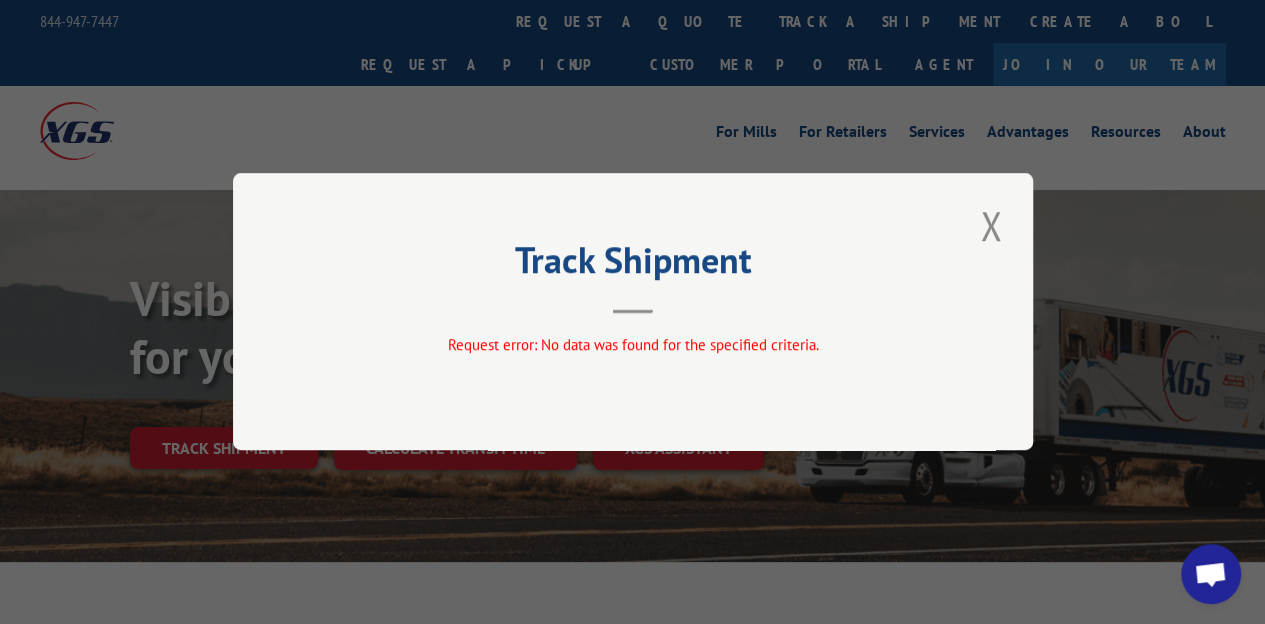 click at bounding box center [991, 225] 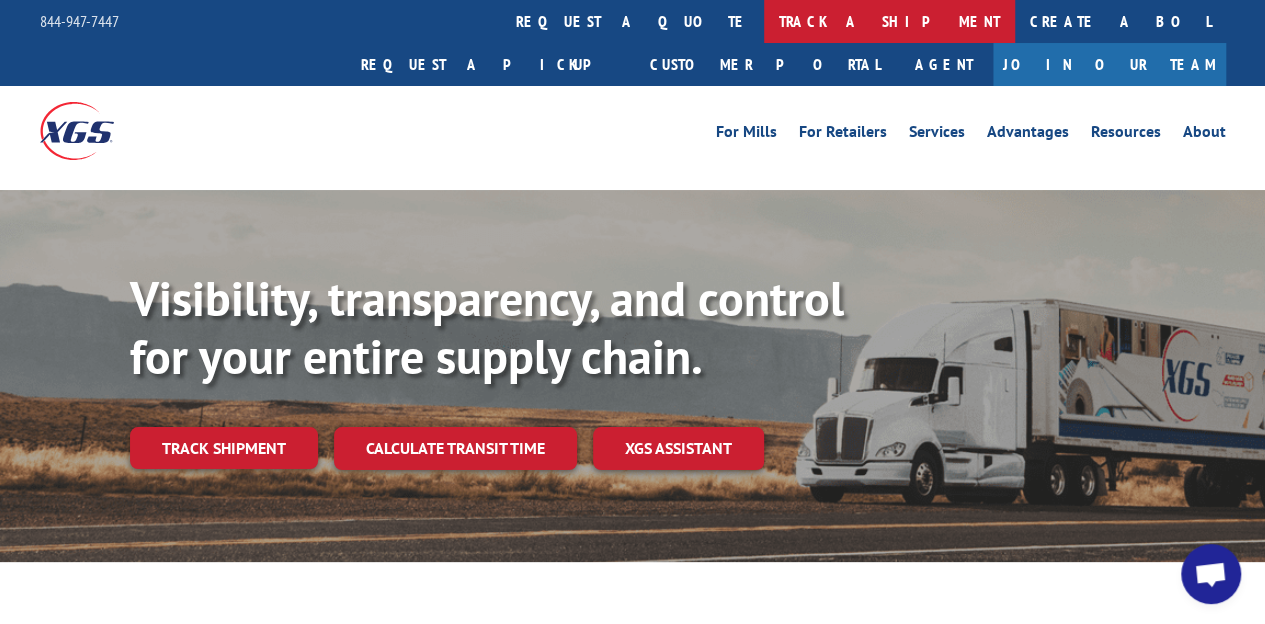 click on "track a shipment" at bounding box center [889, 21] 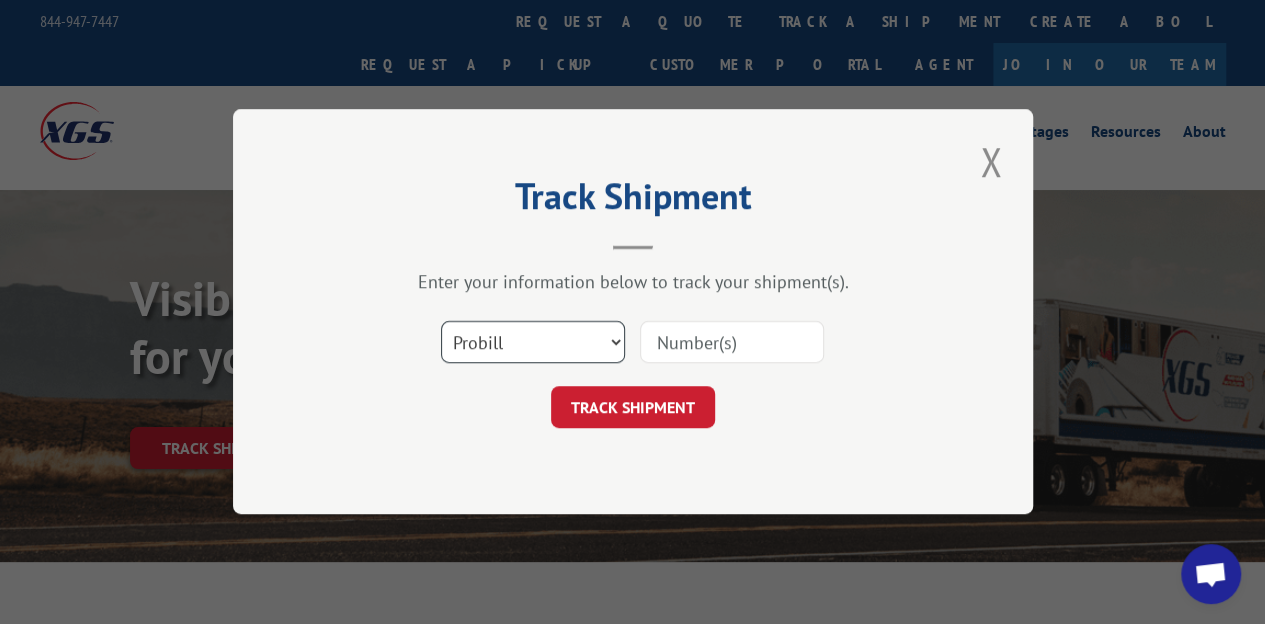 click on "Select category... Probill BOL PO" at bounding box center [533, 343] 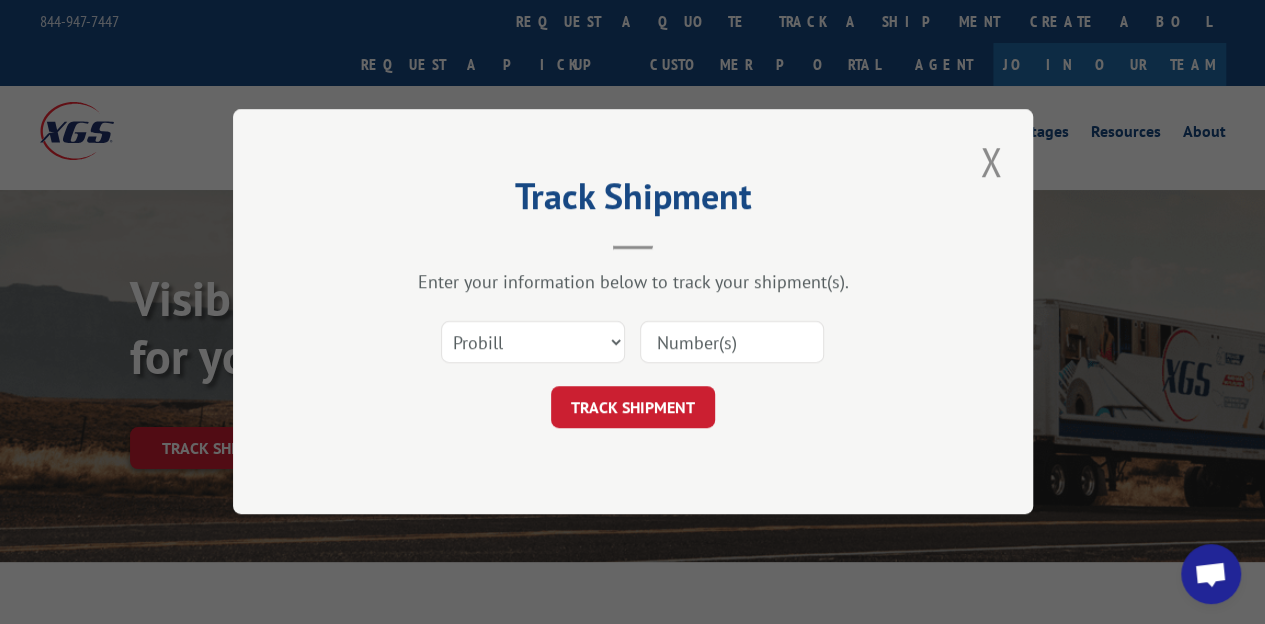 paste on "[DATE]" 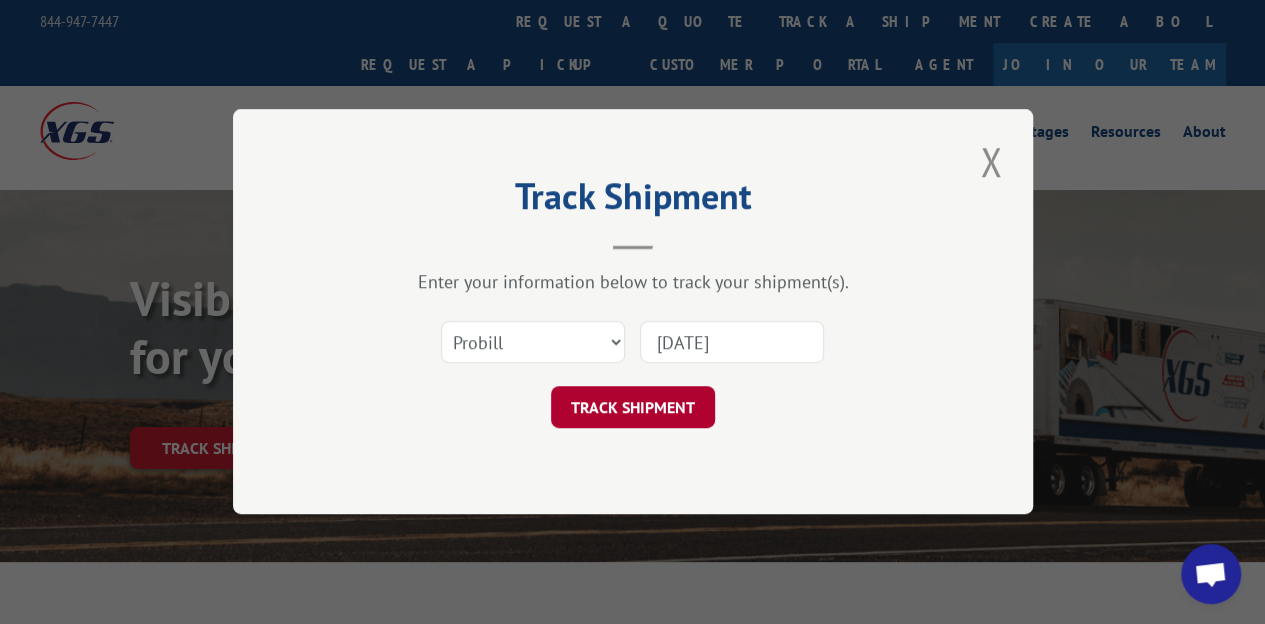 type on "[DATE]" 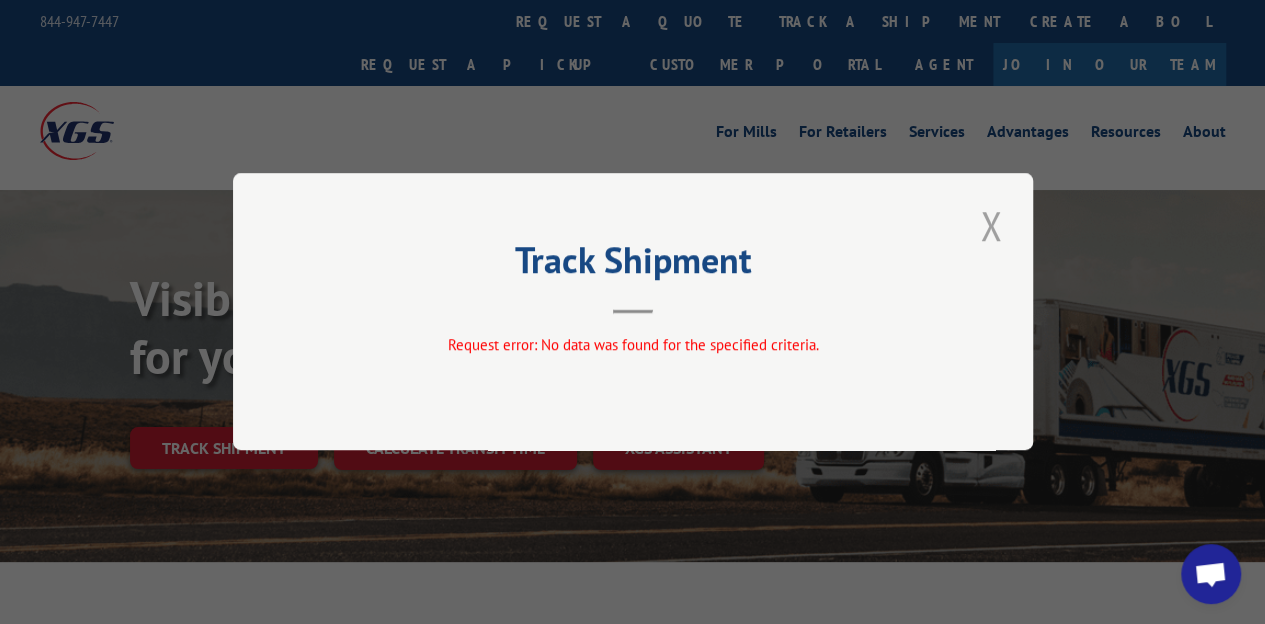click at bounding box center [991, 225] 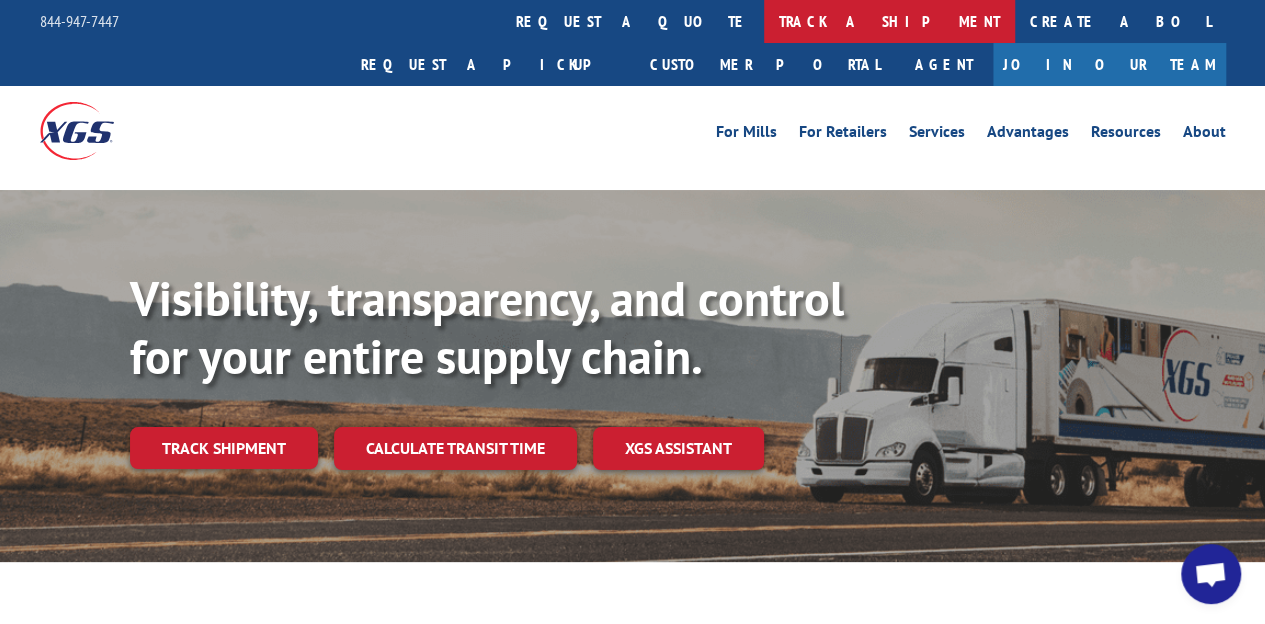 click on "track a shipment" at bounding box center [889, 21] 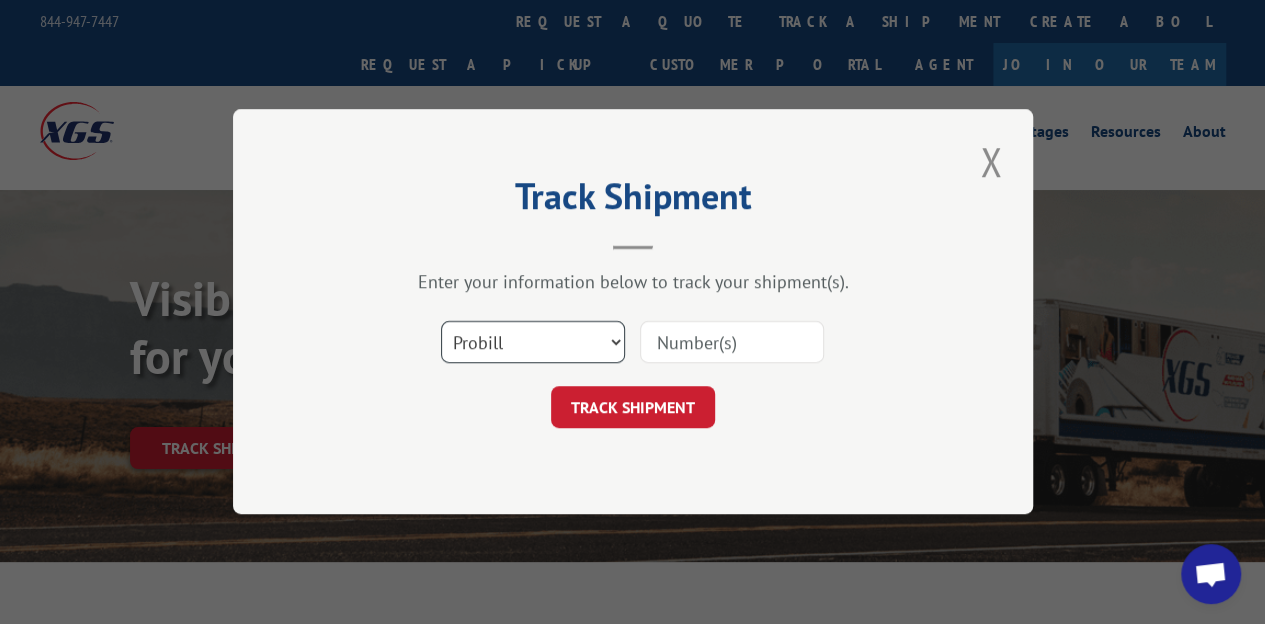 click on "Select category... Probill BOL PO" at bounding box center (533, 343) 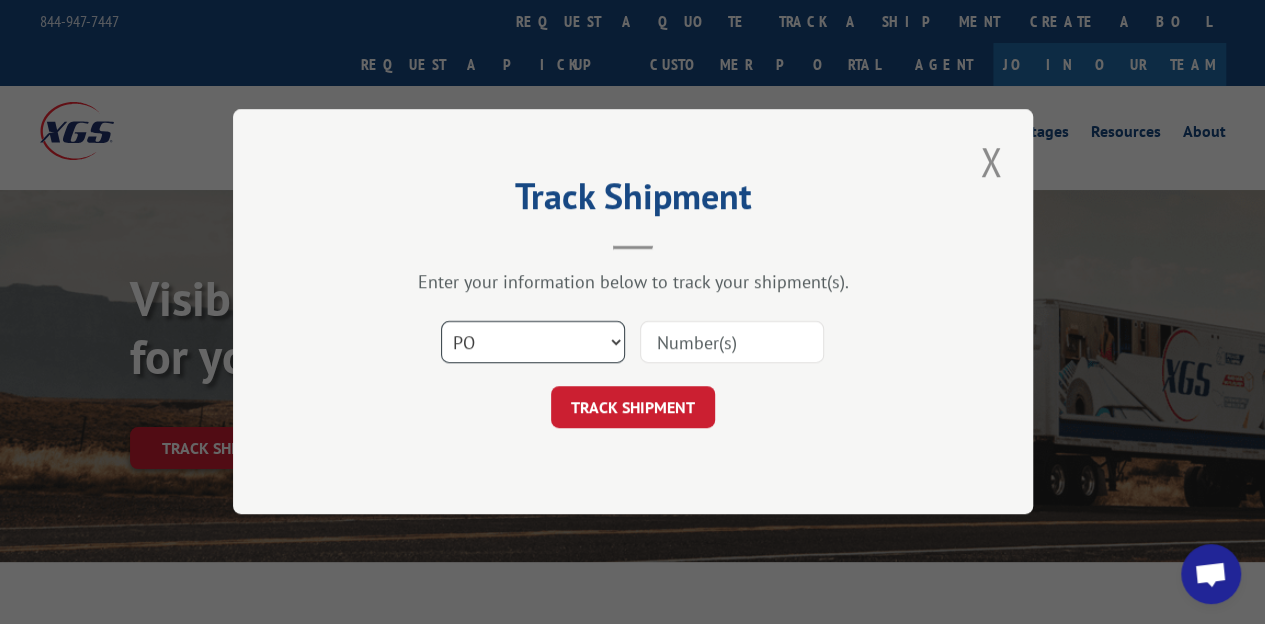 click on "Select category... Probill BOL PO" at bounding box center [533, 343] 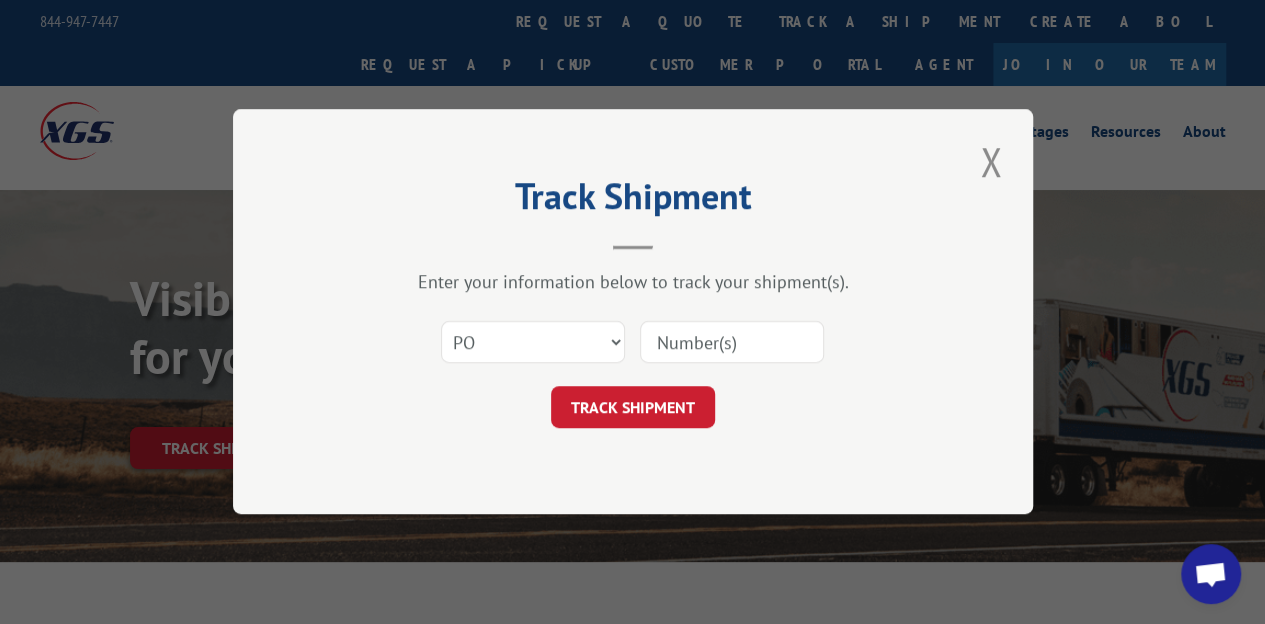 paste on "[DATE]" 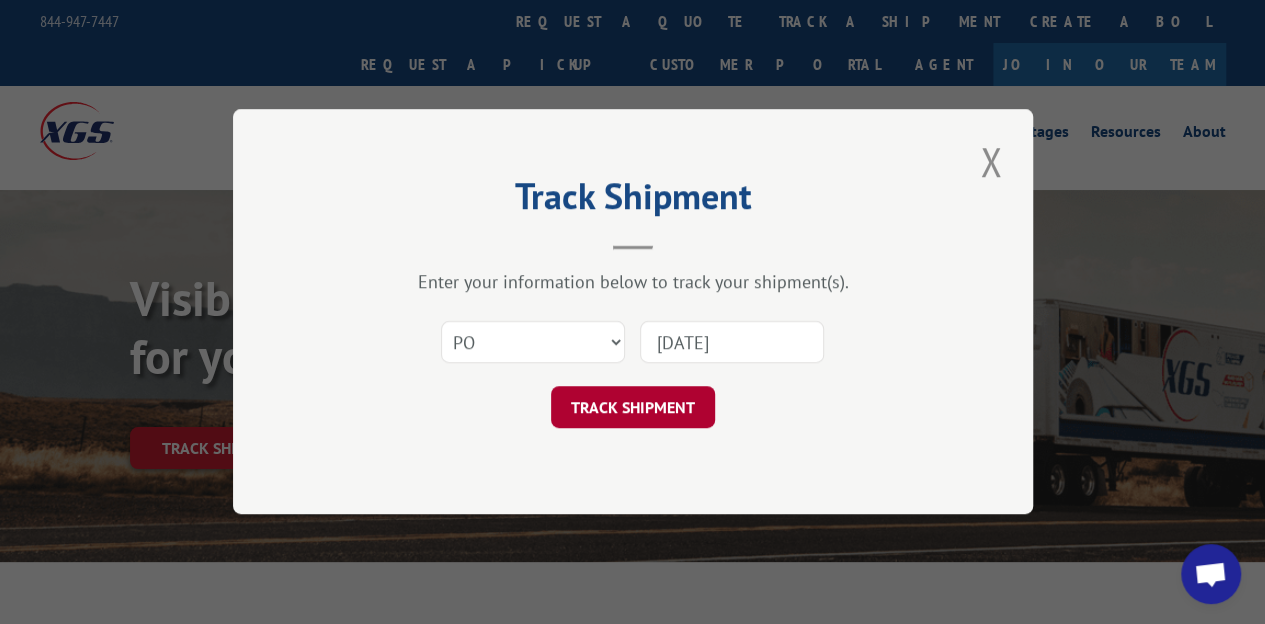 type on "[DATE]" 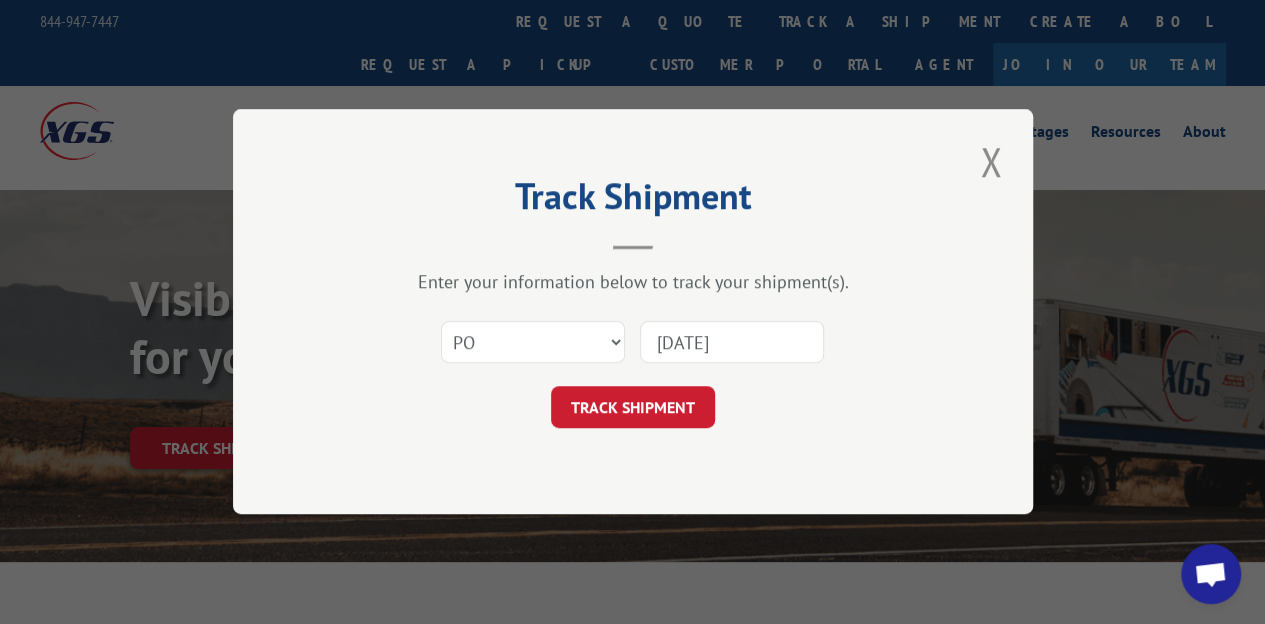 click on "TRACK SHIPMENT" at bounding box center [633, 408] 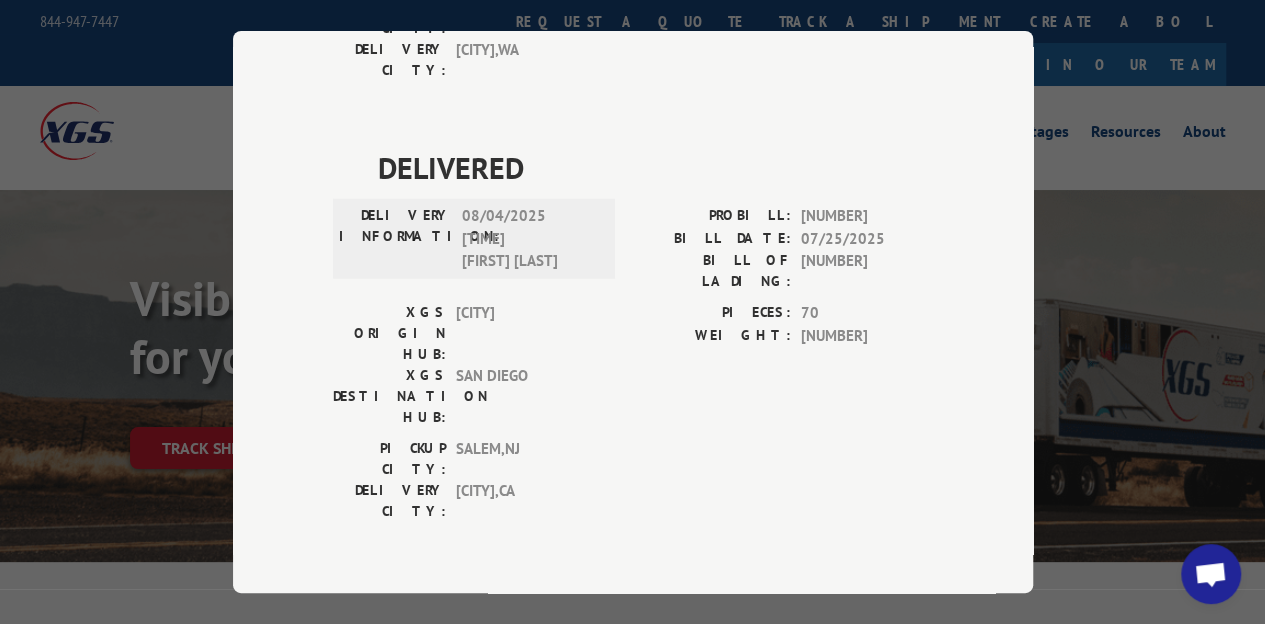 scroll, scrollTop: 2284, scrollLeft: 0, axis: vertical 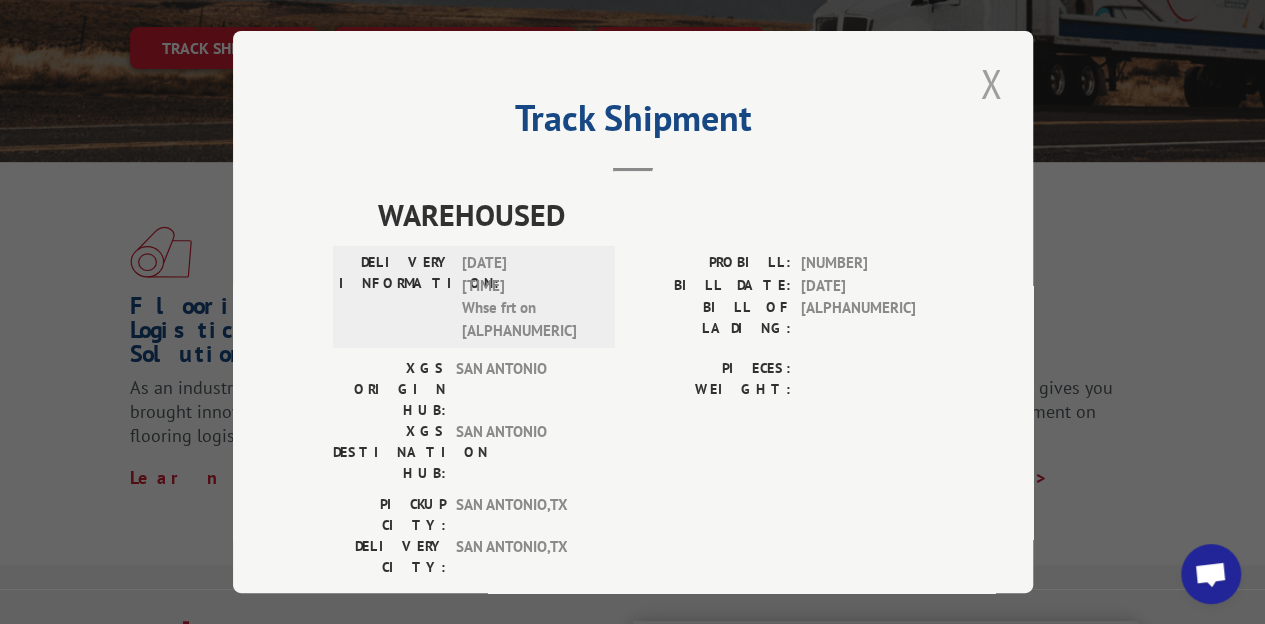 click at bounding box center [991, 83] 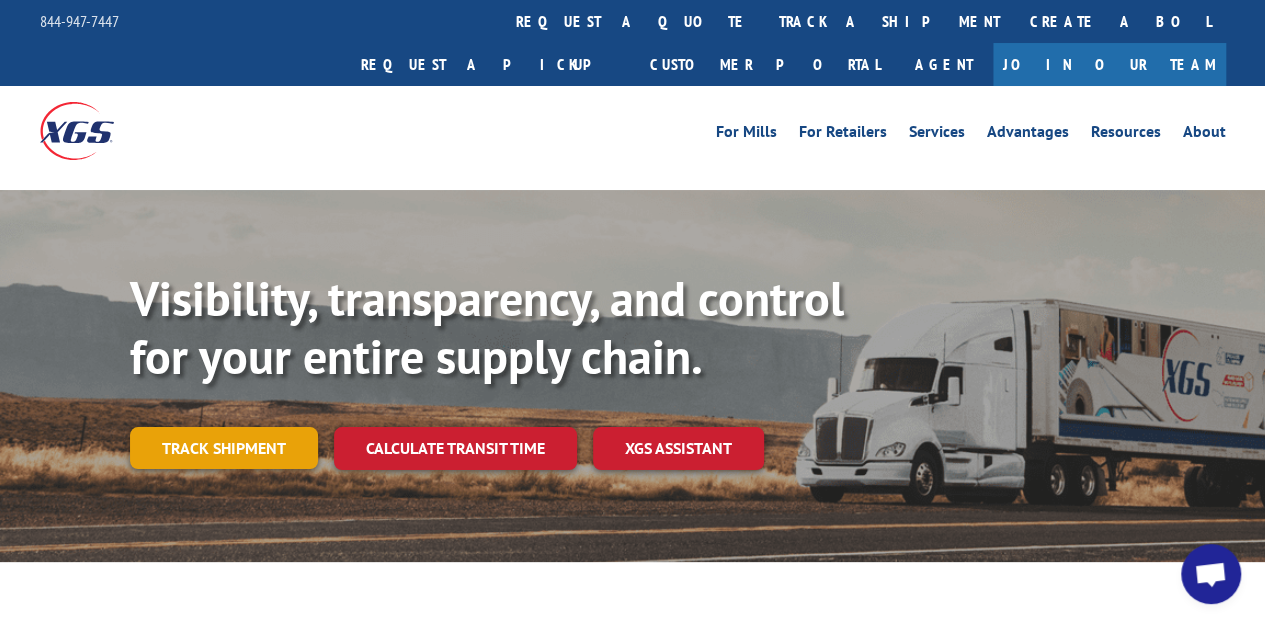 click on "Track shipment" at bounding box center [224, 448] 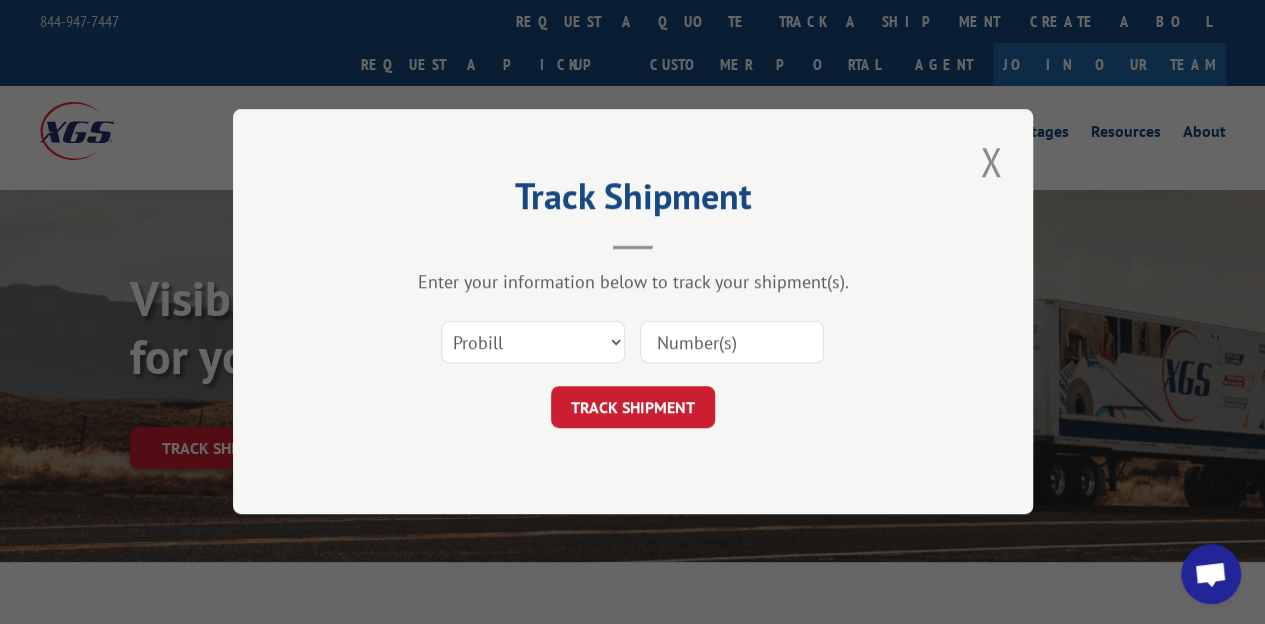 paste on "[DATE]" 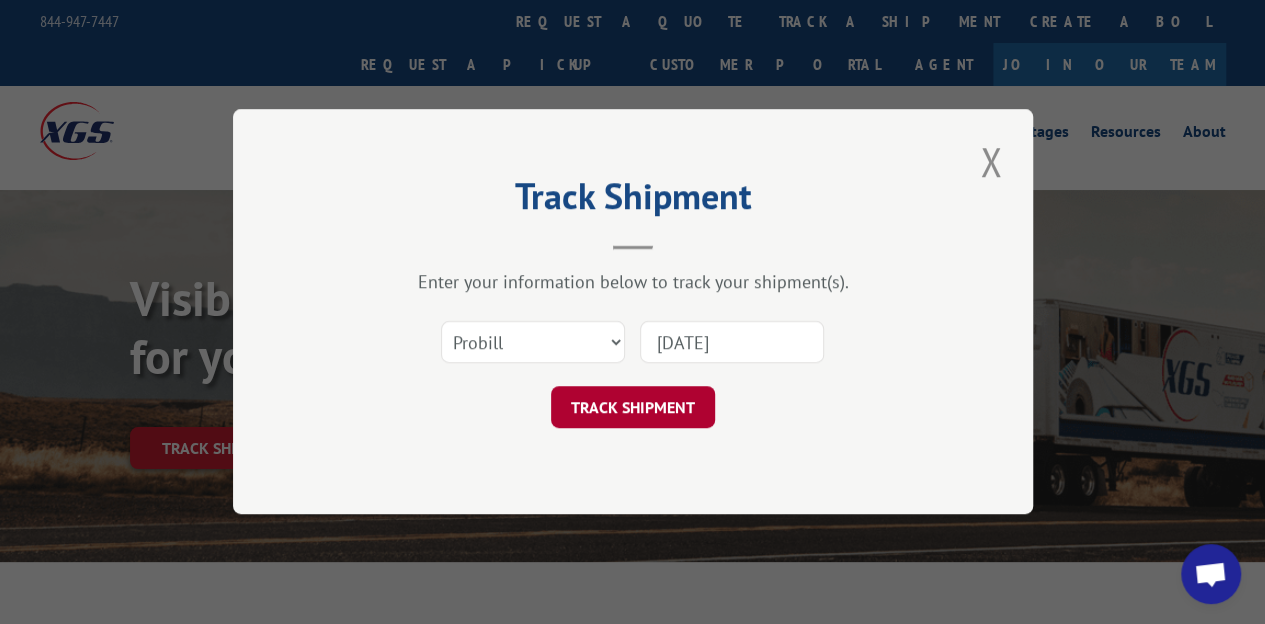 type on "[DATE]" 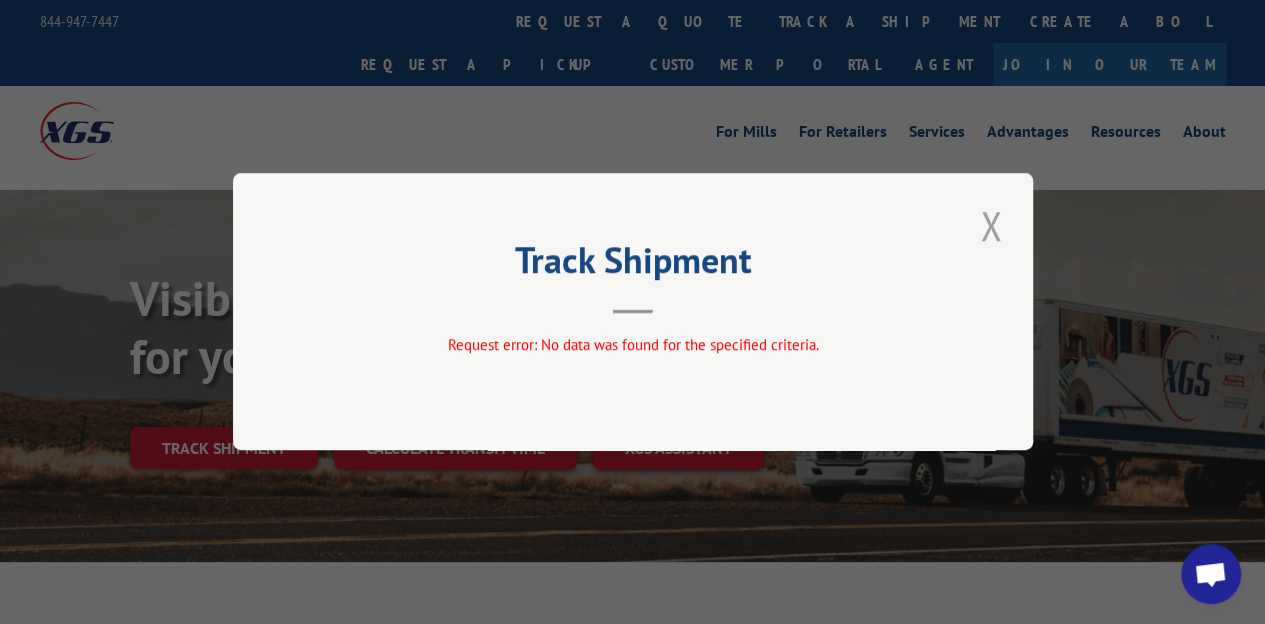 click at bounding box center [991, 225] 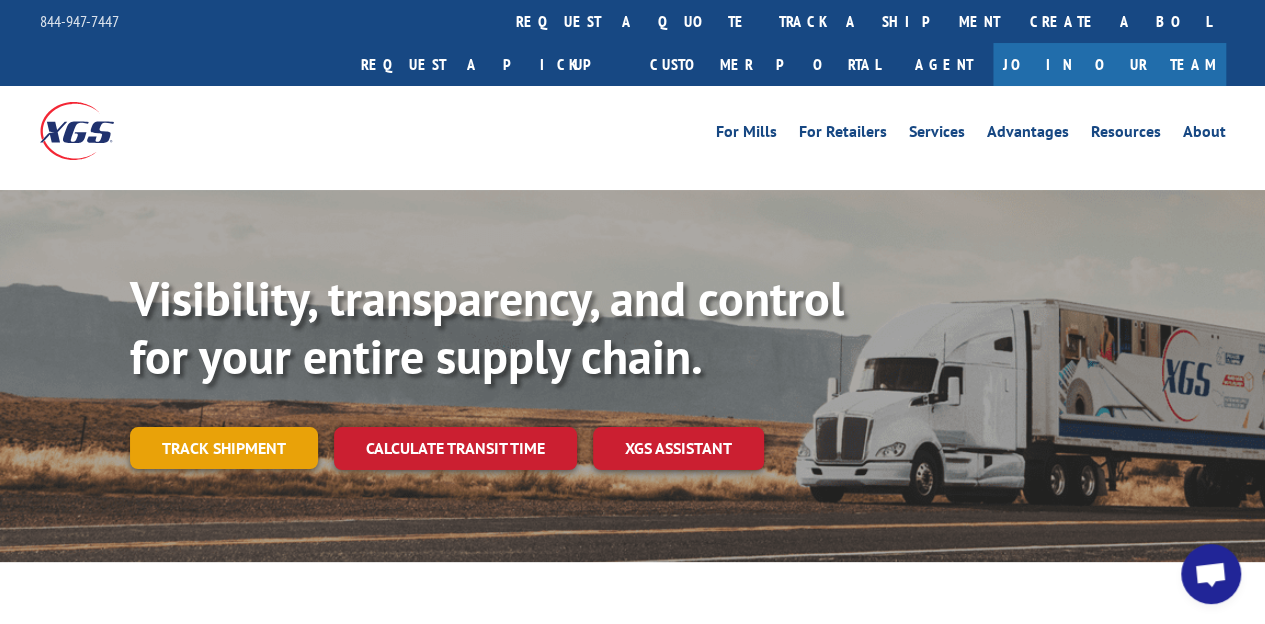 click on "Track shipment" at bounding box center [224, 448] 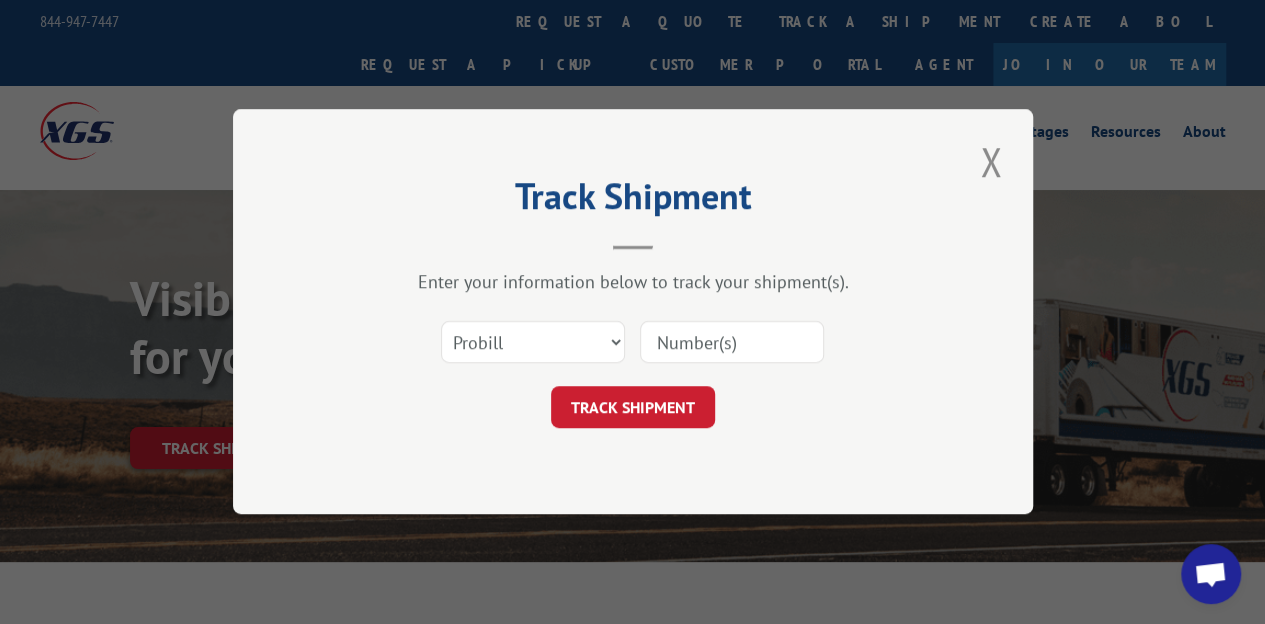 paste on "[DATE]" 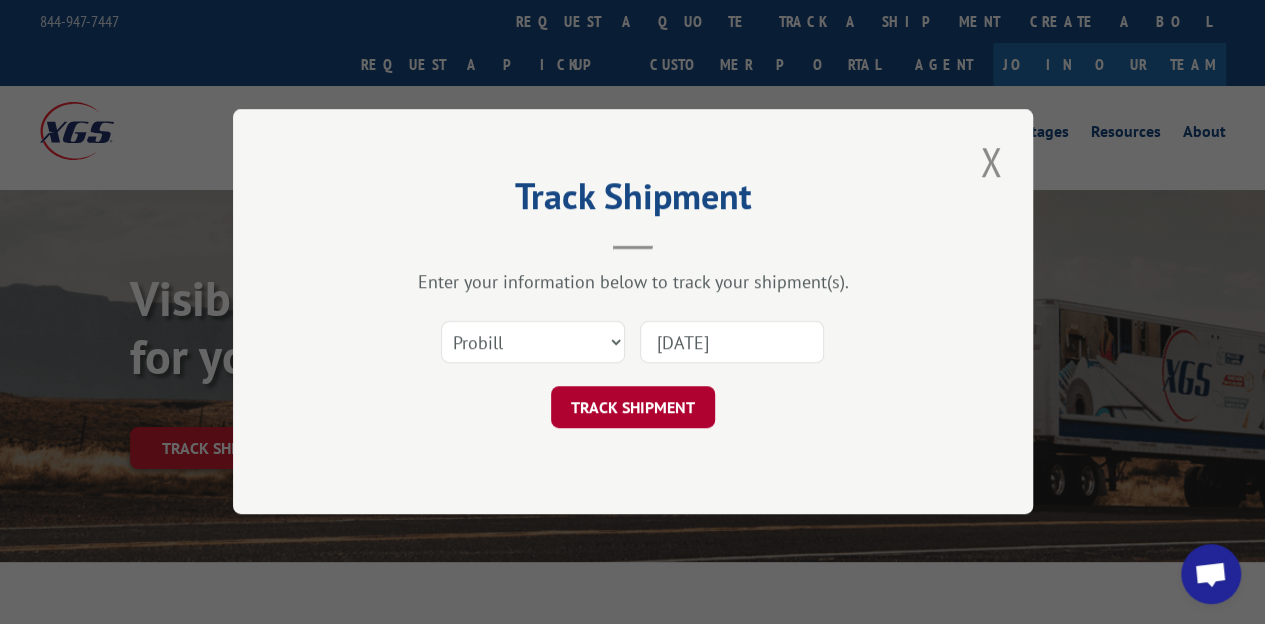 type on "[DATE]" 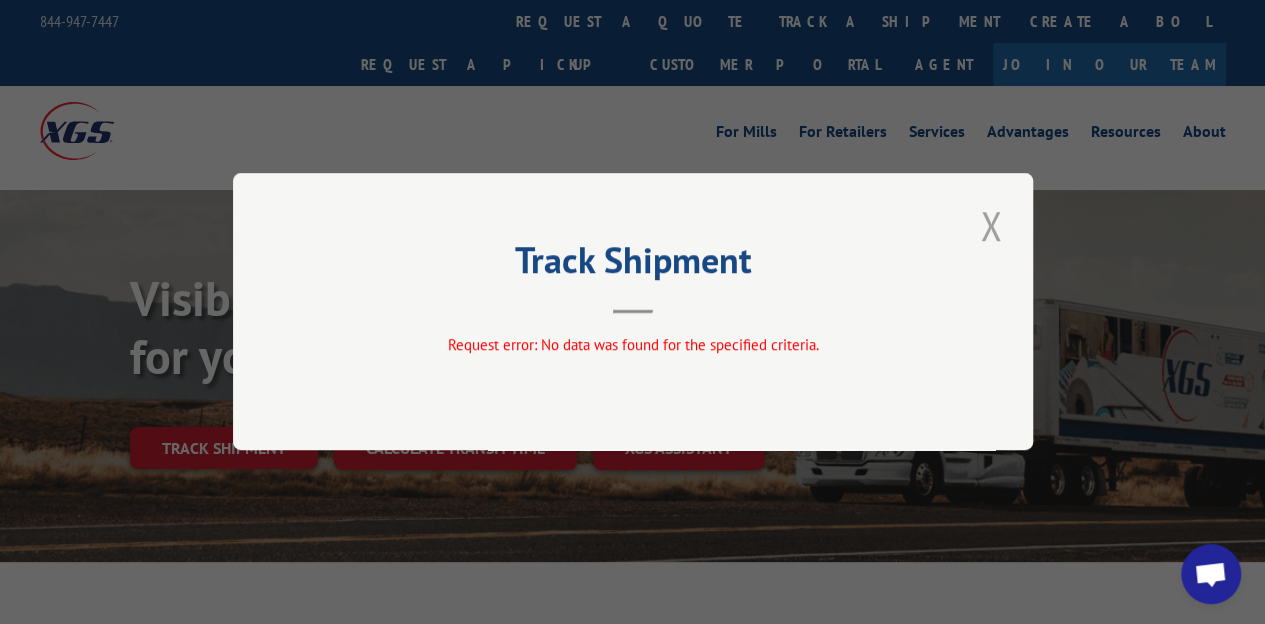 click at bounding box center (991, 225) 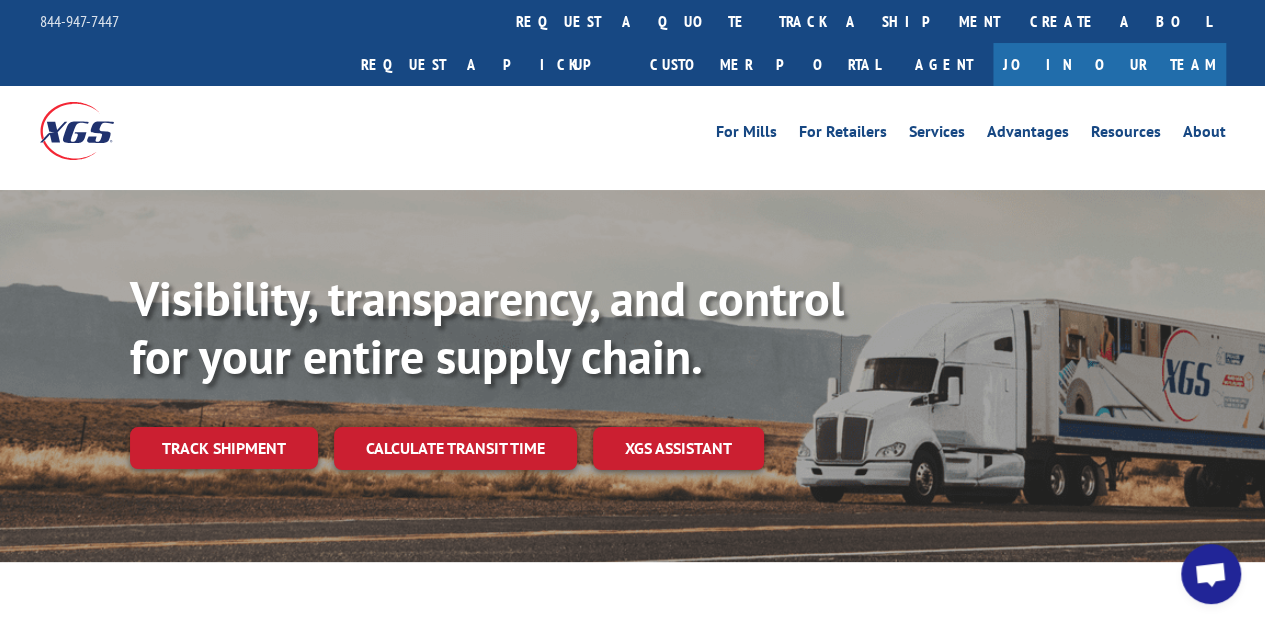 drag, startPoint x: 543, startPoint y: 13, endPoint x: 559, endPoint y: 101, distance: 89.44272 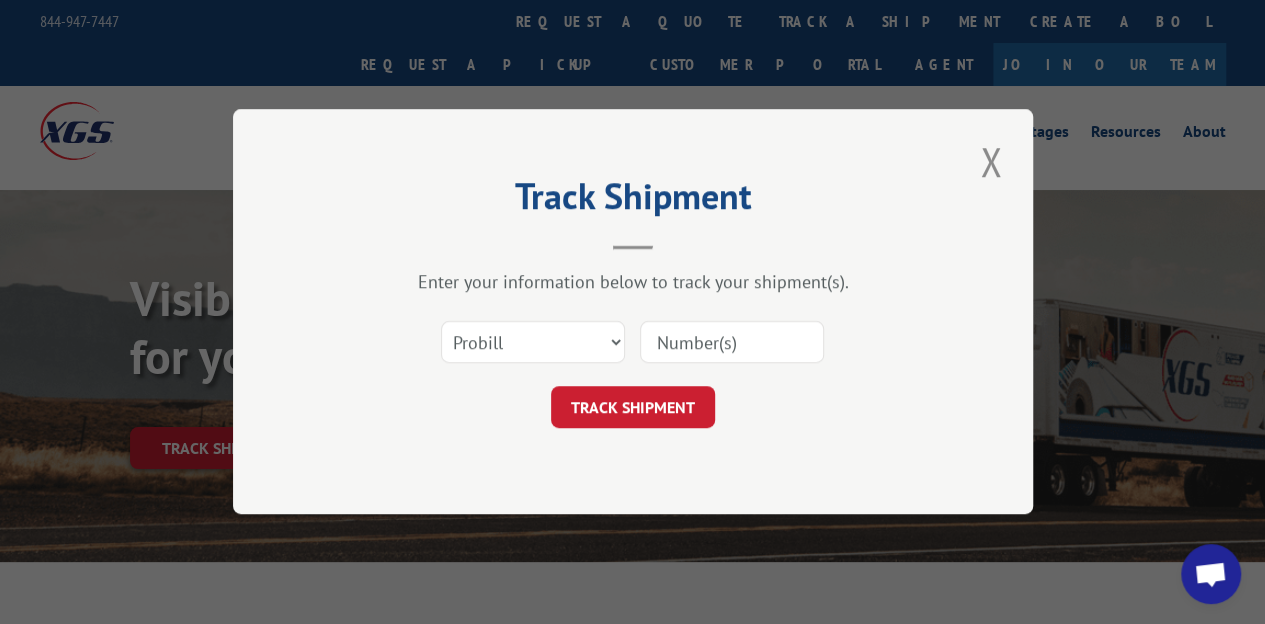 paste on "[DATE]" 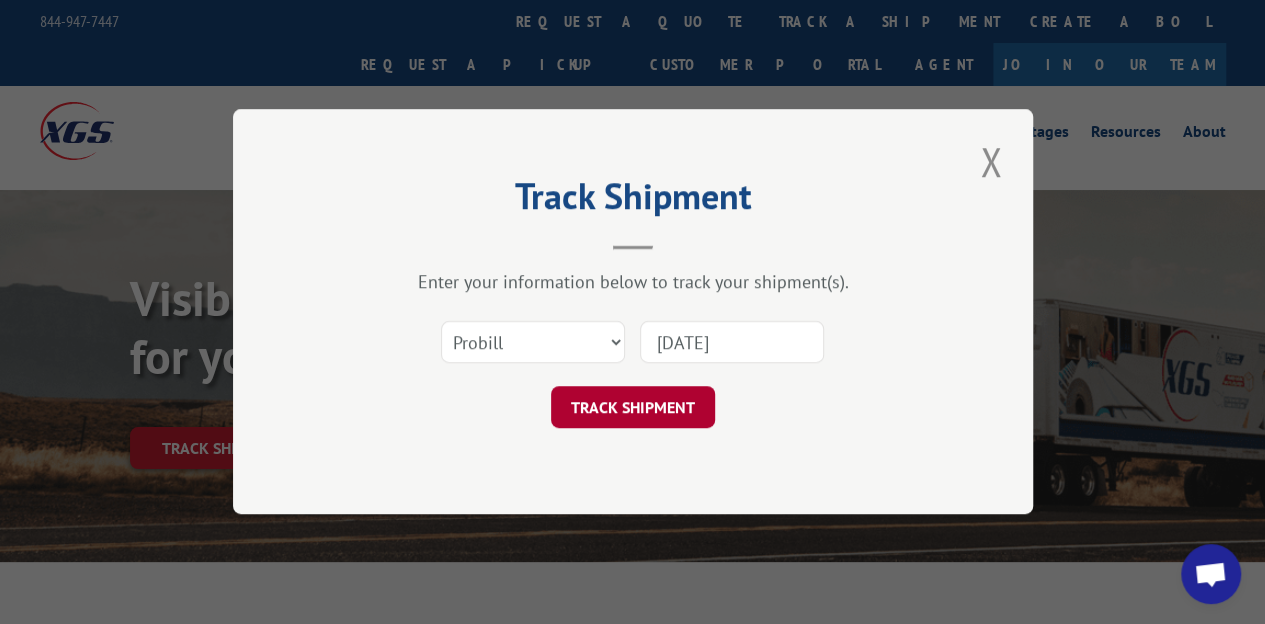 type on "[DATE]" 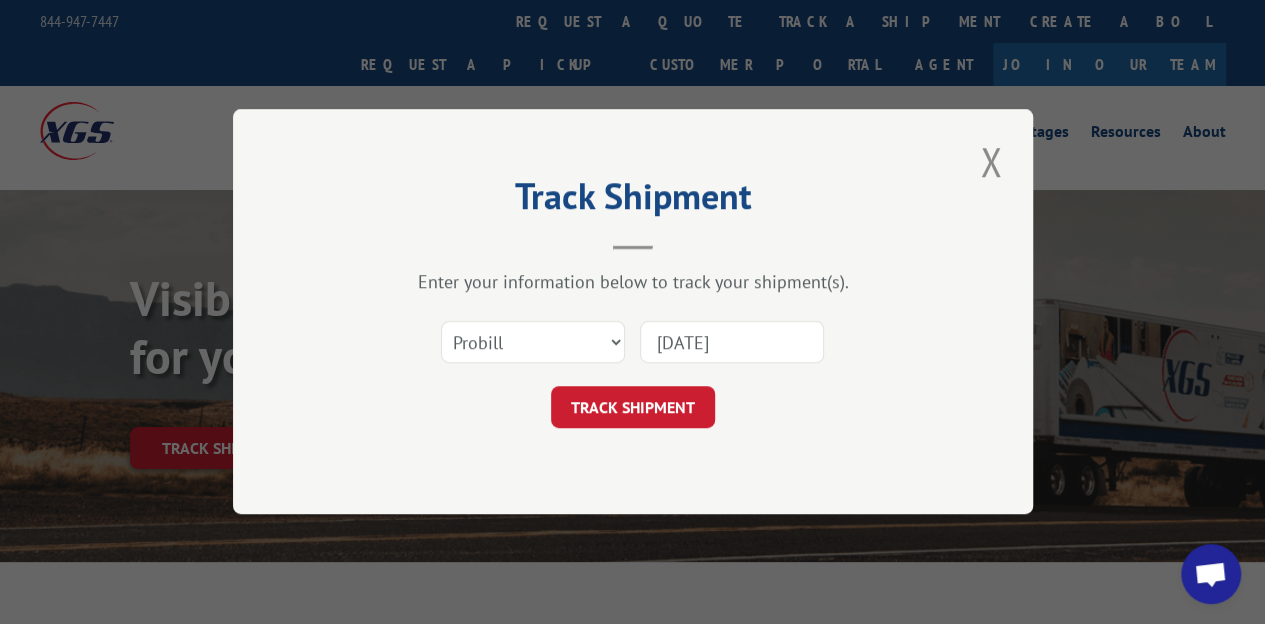 click on "TRACK SHIPMENT" at bounding box center [633, 408] 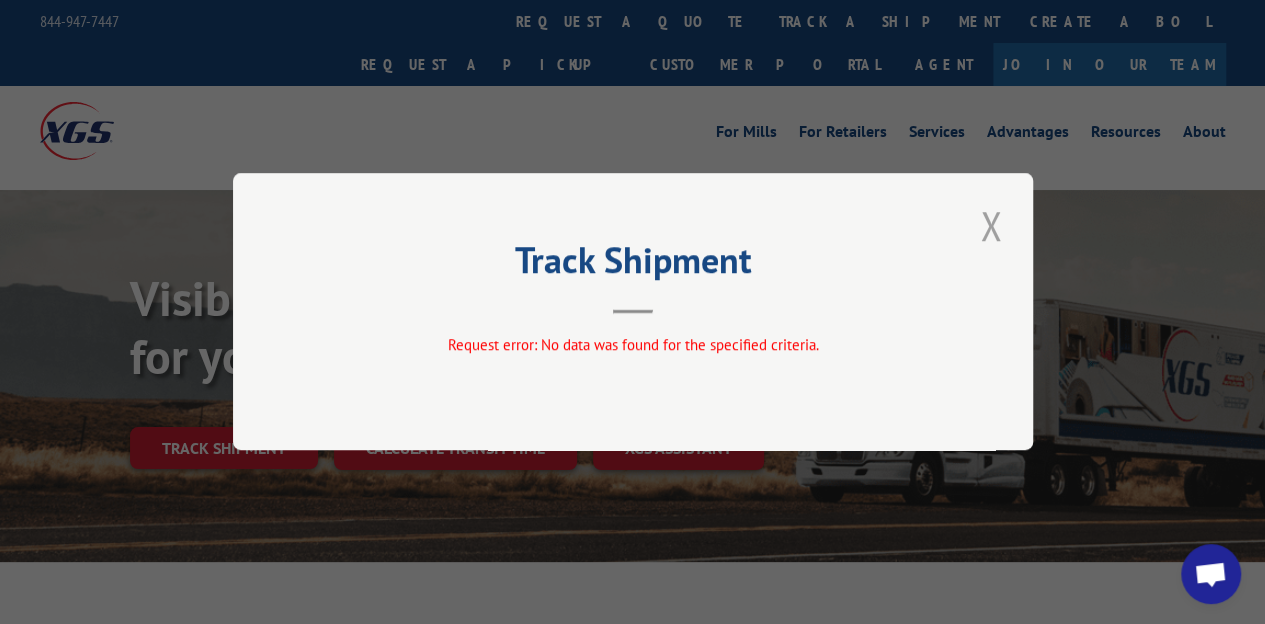 click at bounding box center [991, 225] 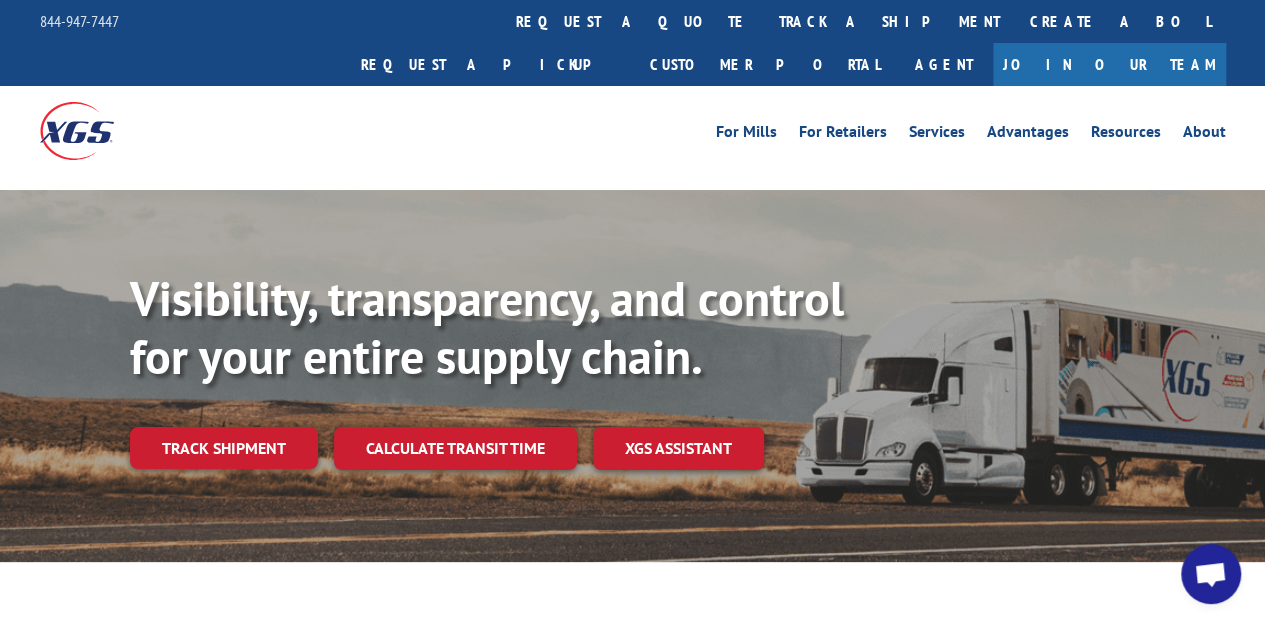 drag, startPoint x: 626, startPoint y: 15, endPoint x: 635, endPoint y: 101, distance: 86.46965 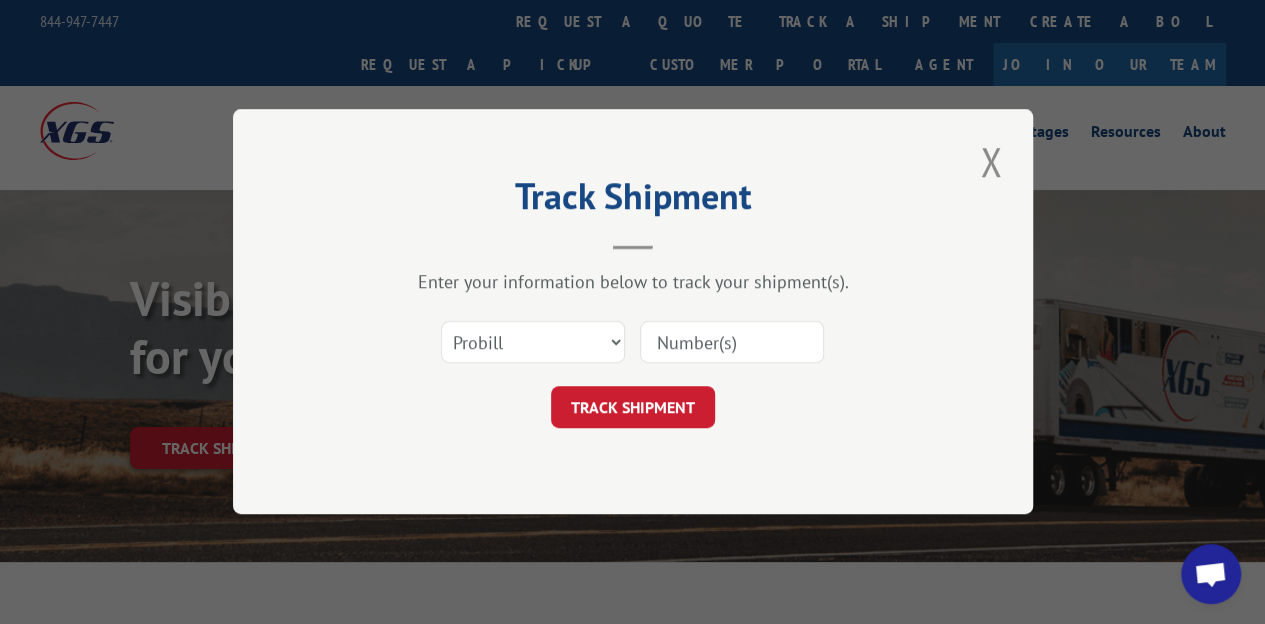 paste on "[NUMBER]" 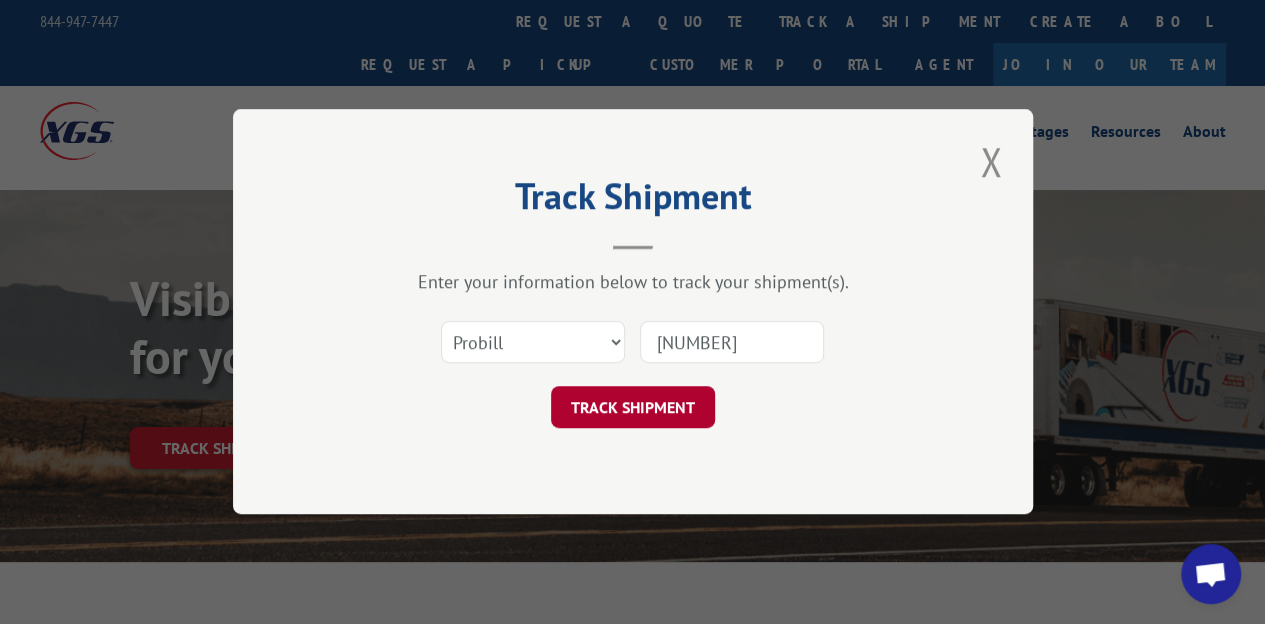 type on "[NUMBER]" 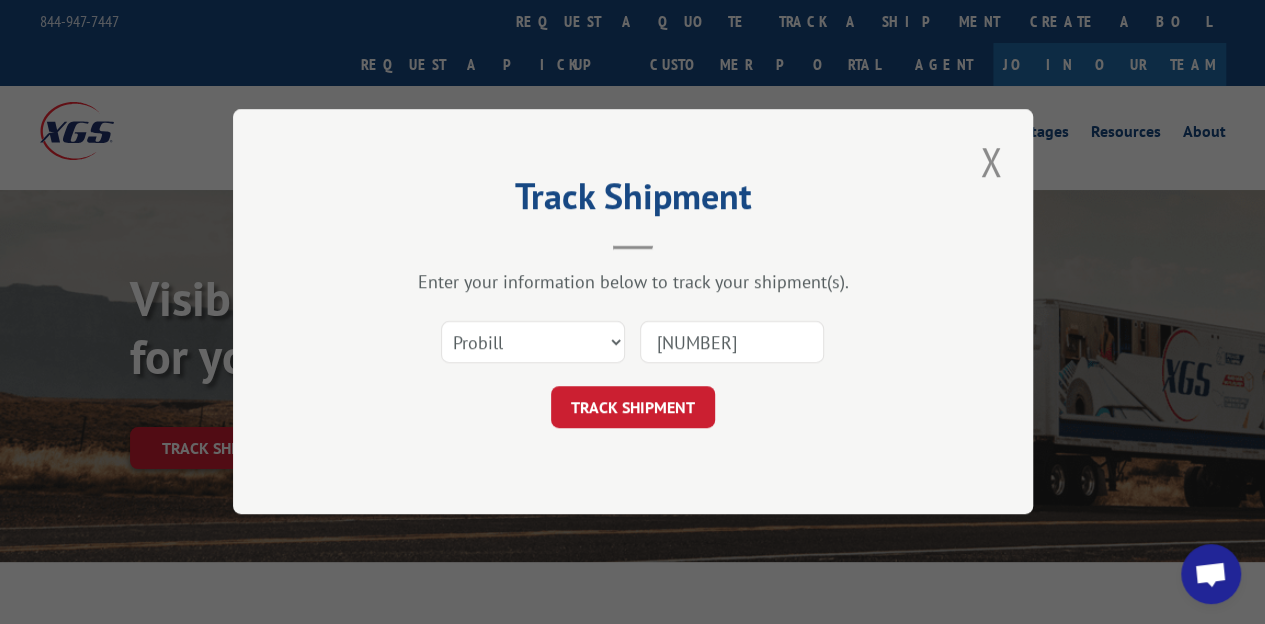 click on "TRACK SHIPMENT" at bounding box center [633, 408] 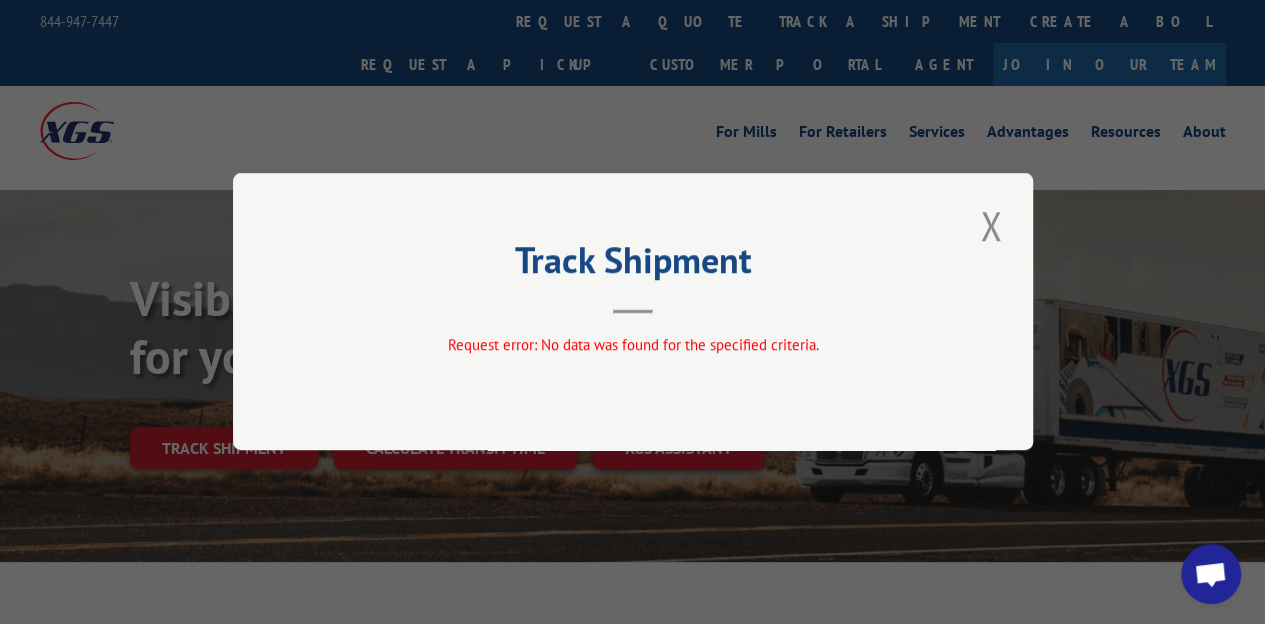drag, startPoint x: 1000, startPoint y: 218, endPoint x: 885, endPoint y: 146, distance: 135.67976 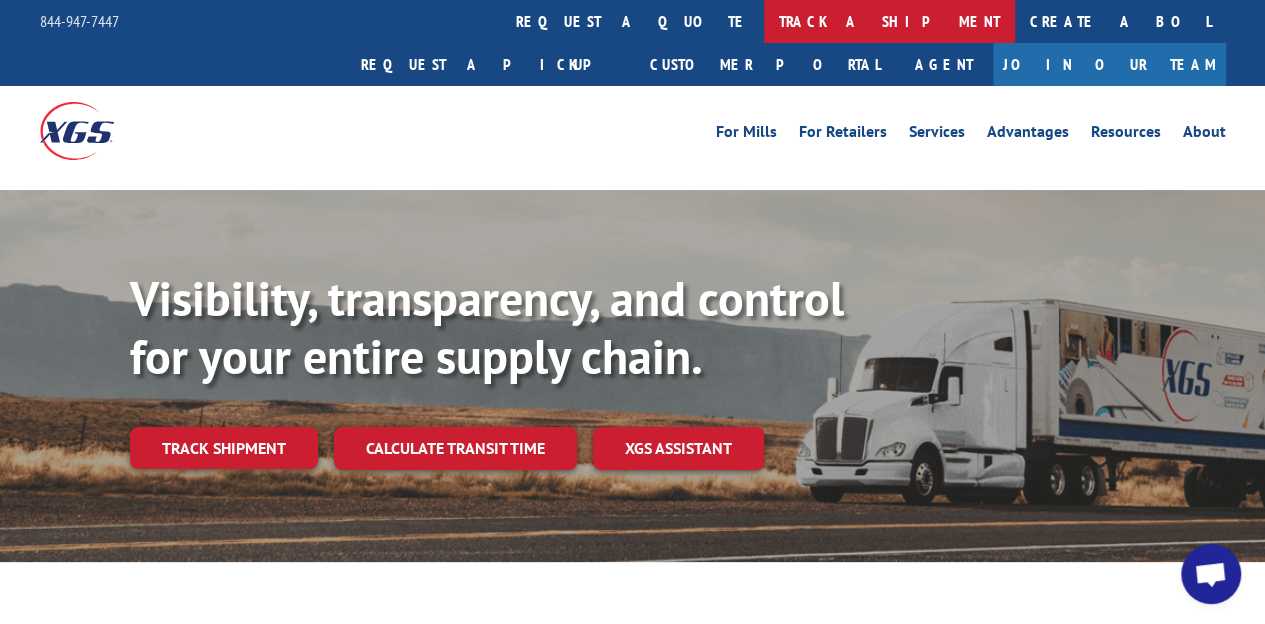 click on "track a shipment" at bounding box center [889, 21] 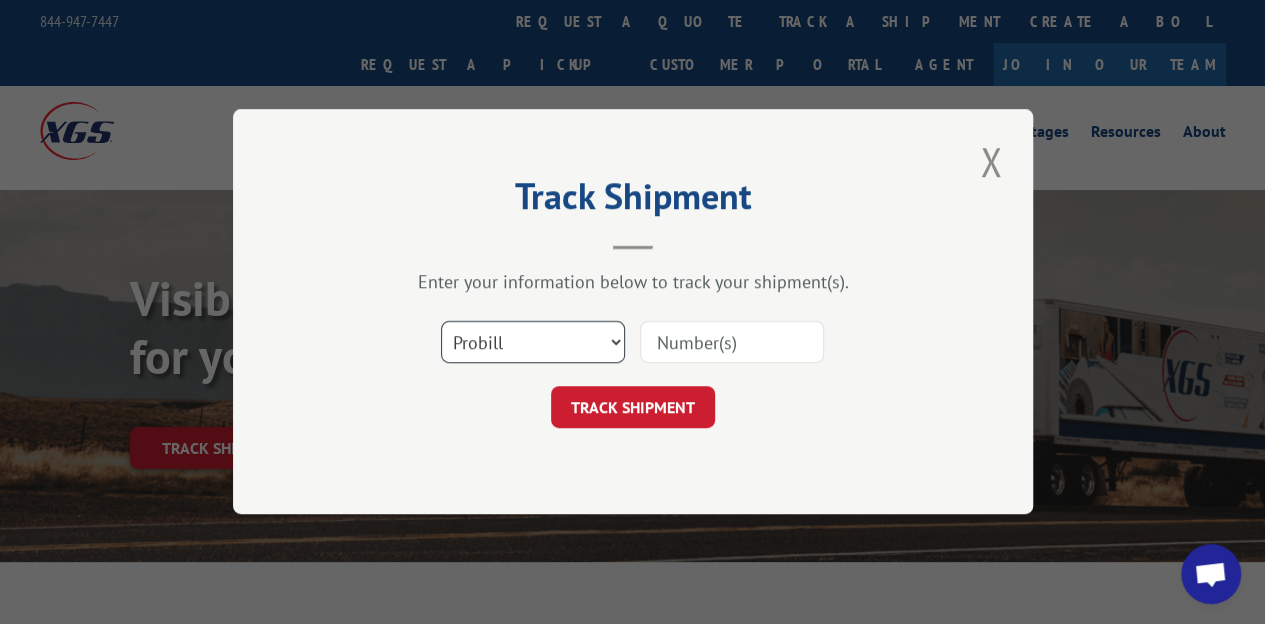 click on "Select category... Probill BOL PO" at bounding box center [533, 343] 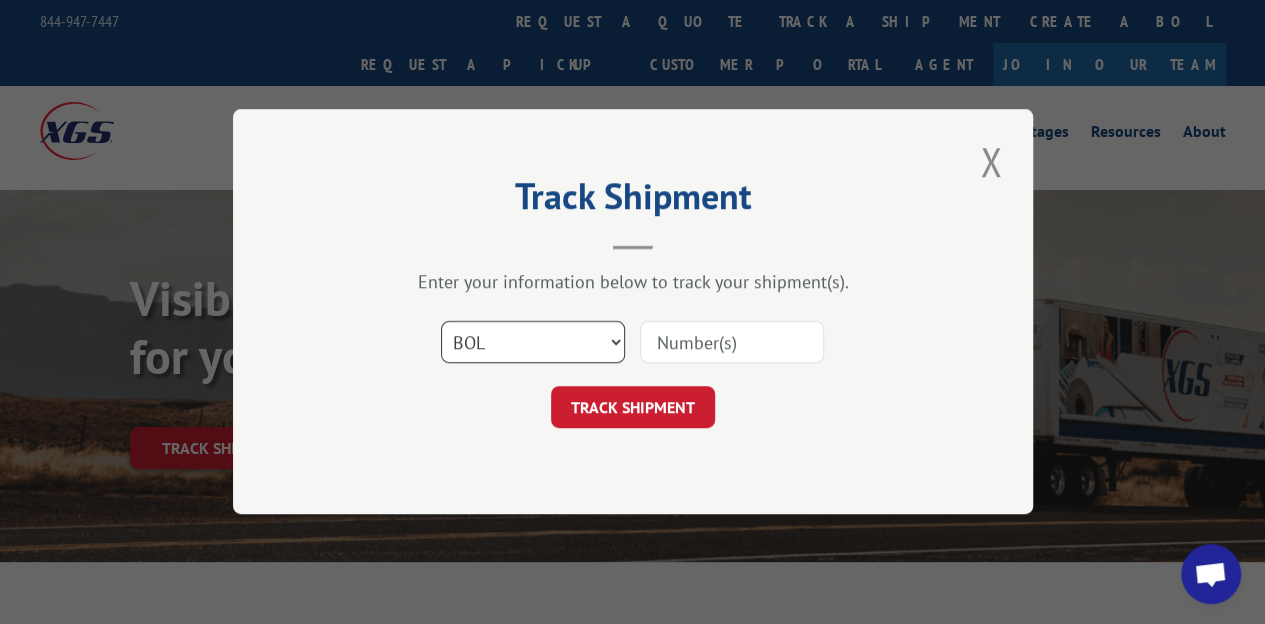 click on "Select category... Probill BOL PO" at bounding box center (533, 343) 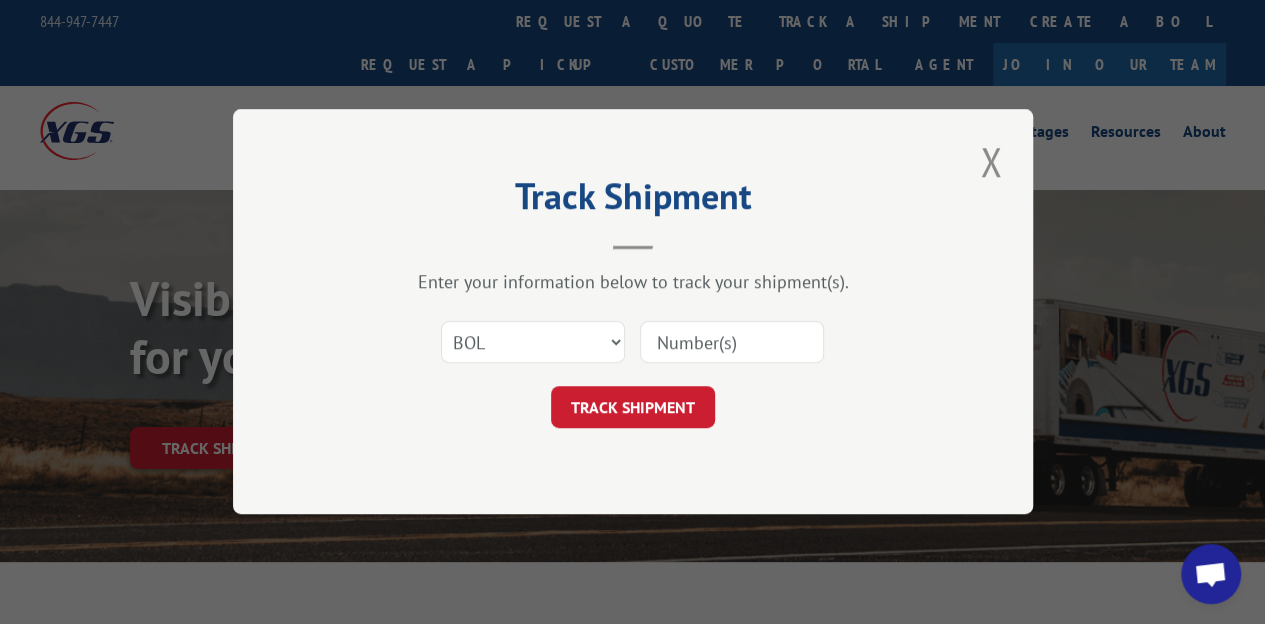 paste on "[NUMBER]" 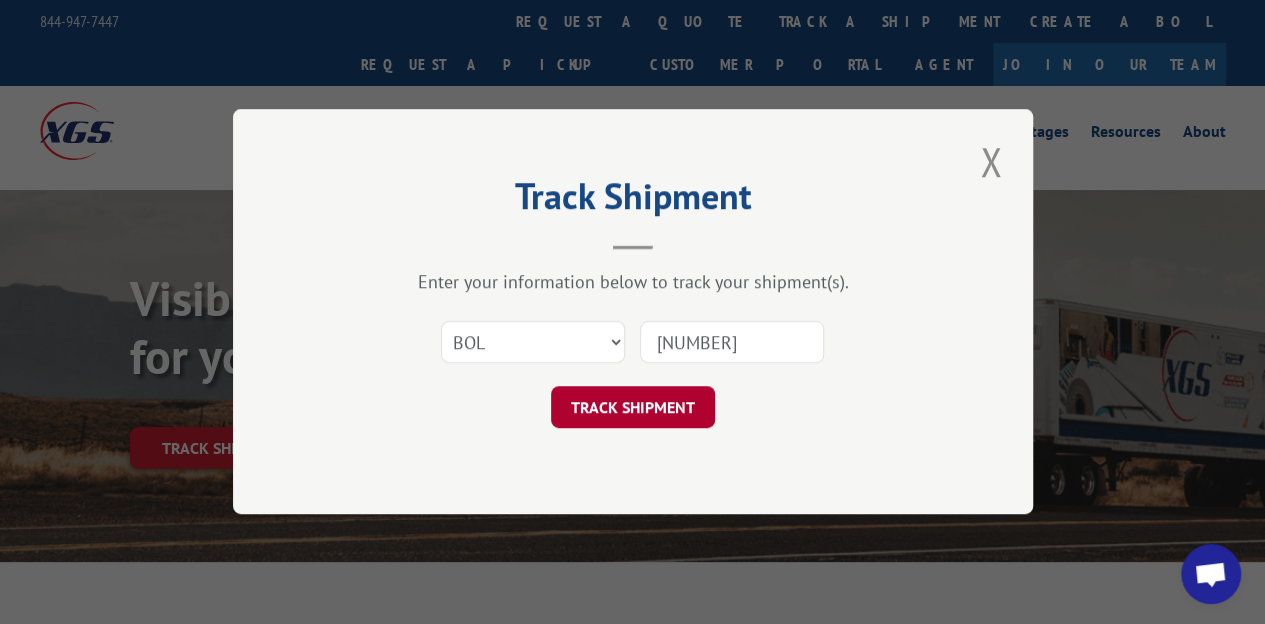 type on "[NUMBER]" 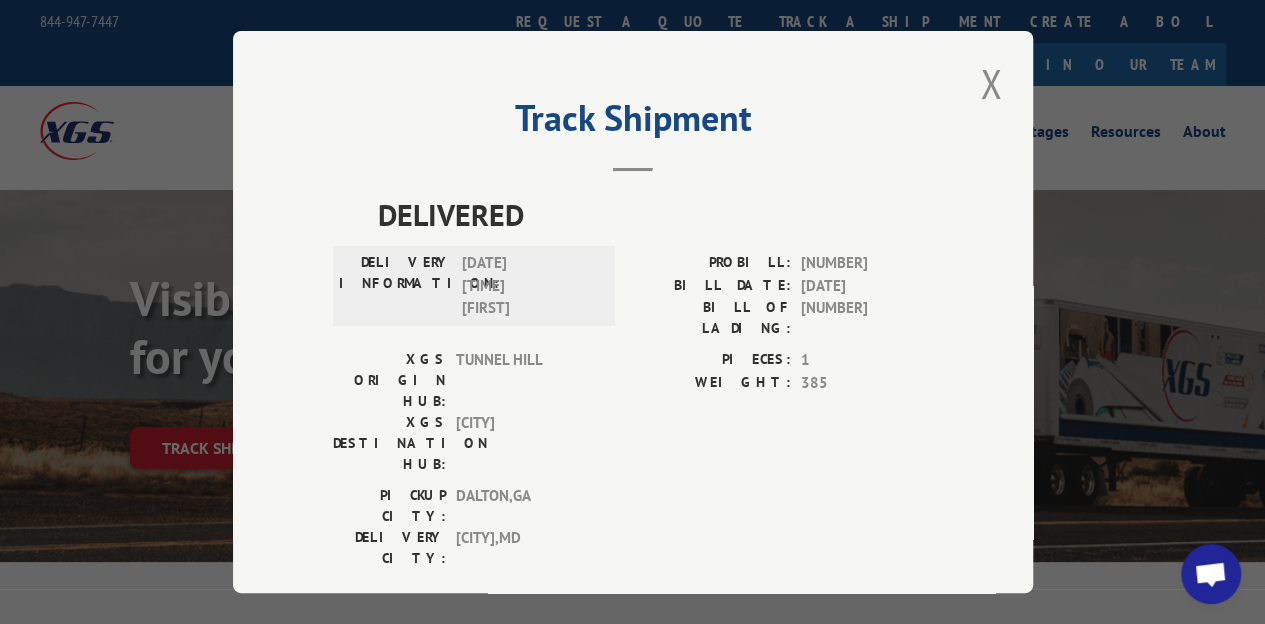 click at bounding box center [991, 83] 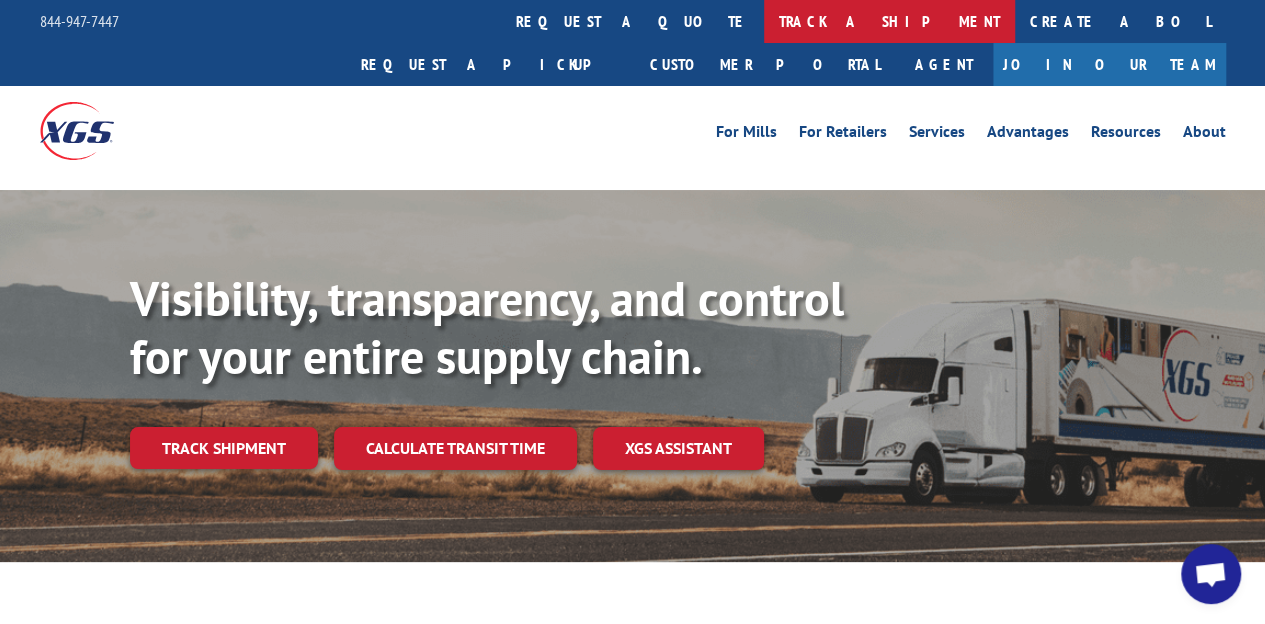click on "track a shipment" at bounding box center (889, 21) 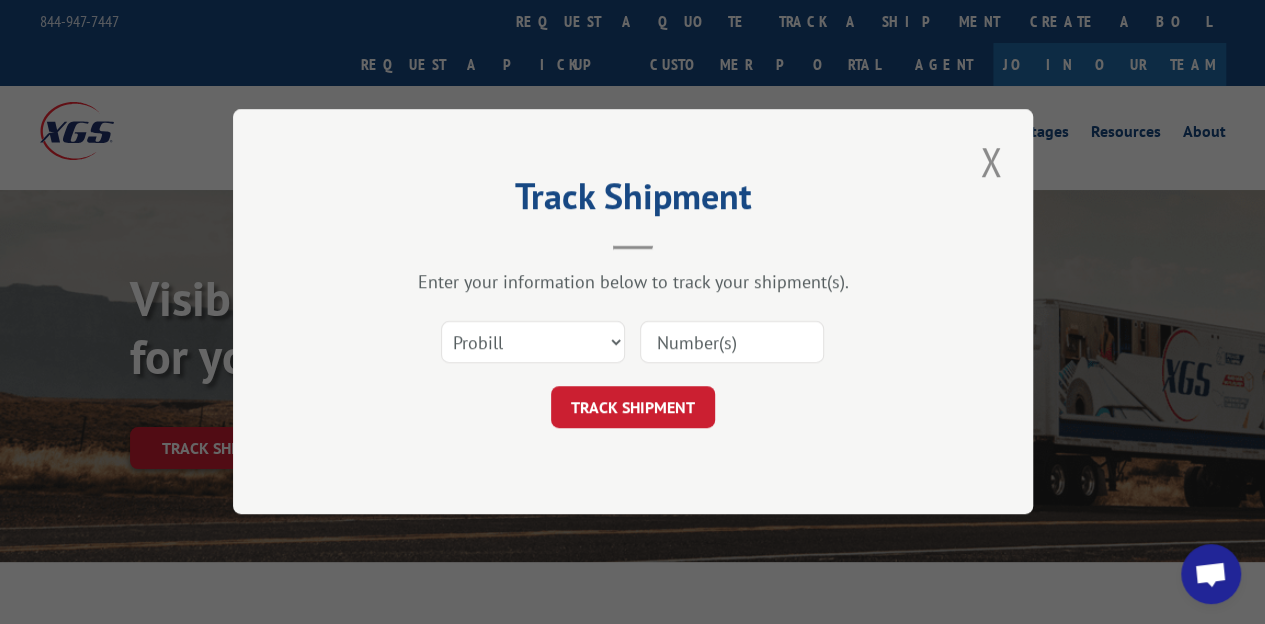 paste on "[NUMBER]" 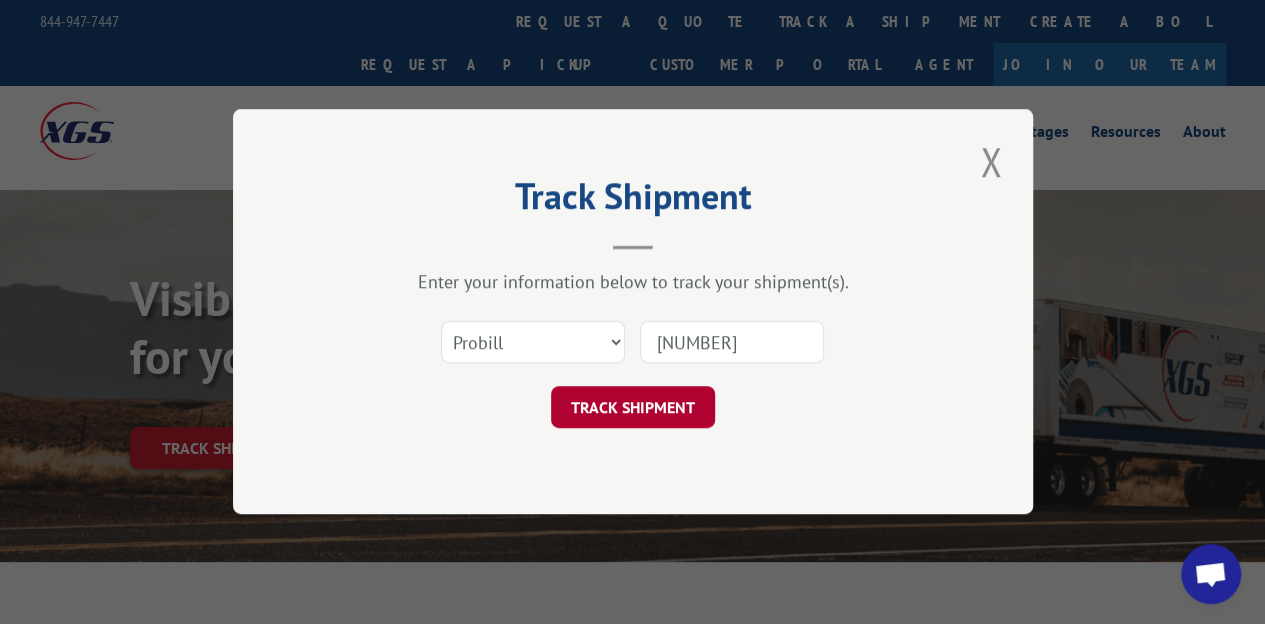 type on "[NUMBER]" 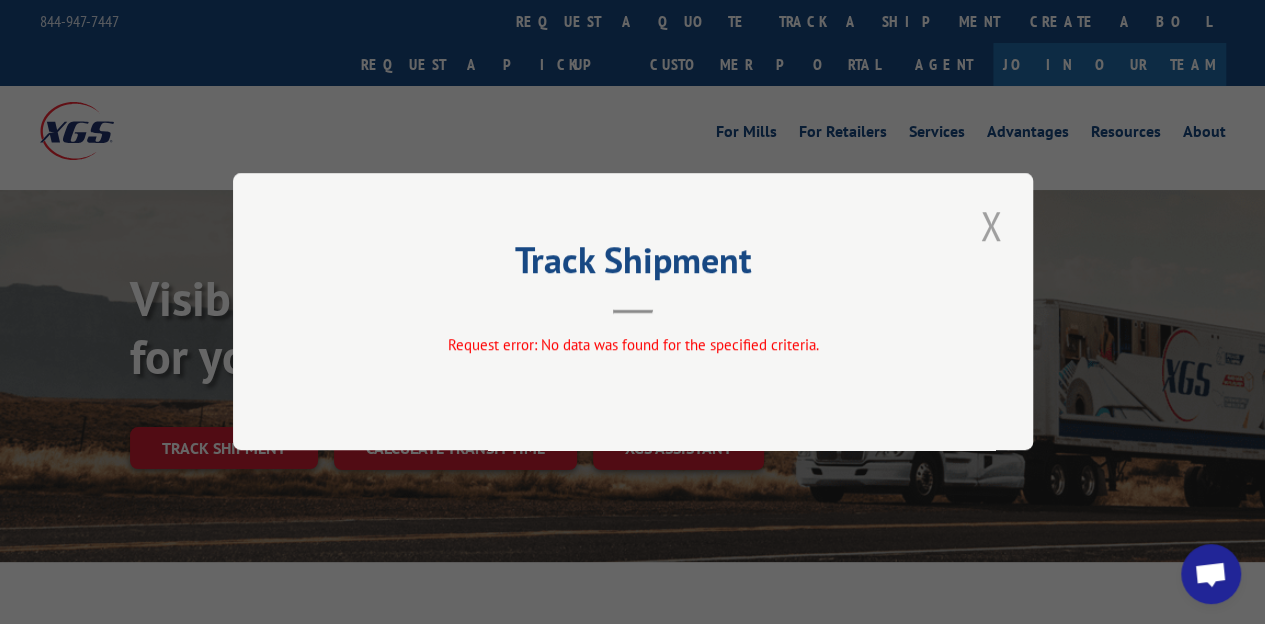 click at bounding box center (991, 225) 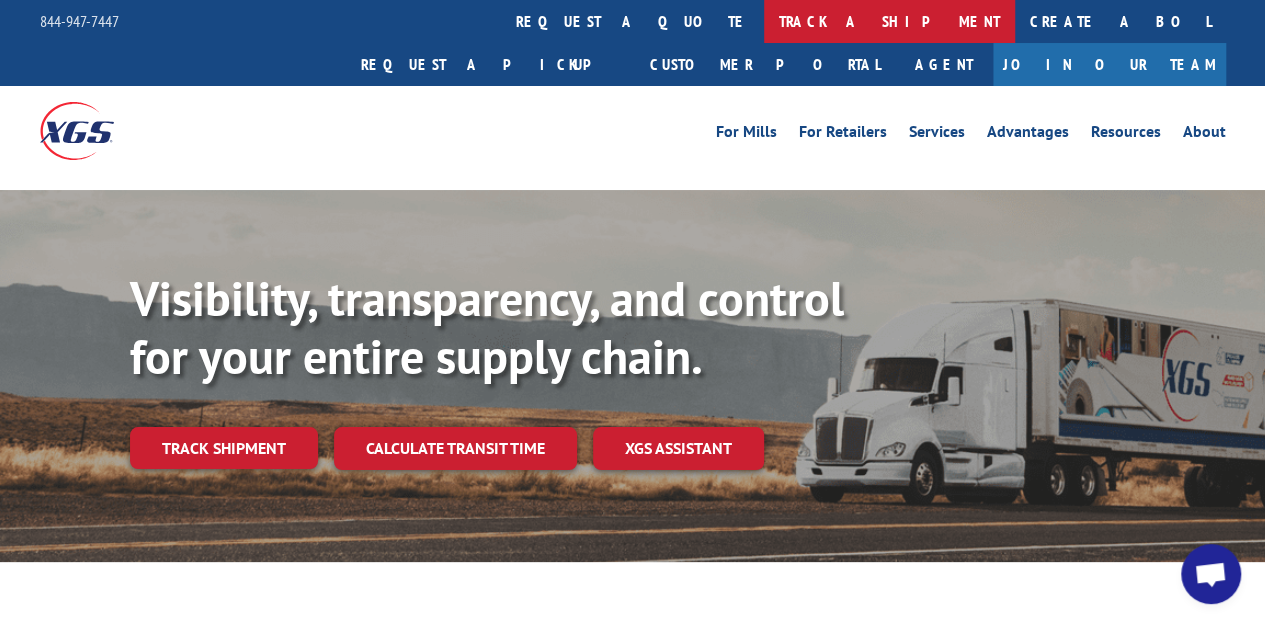click on "track a shipment" at bounding box center (889, 21) 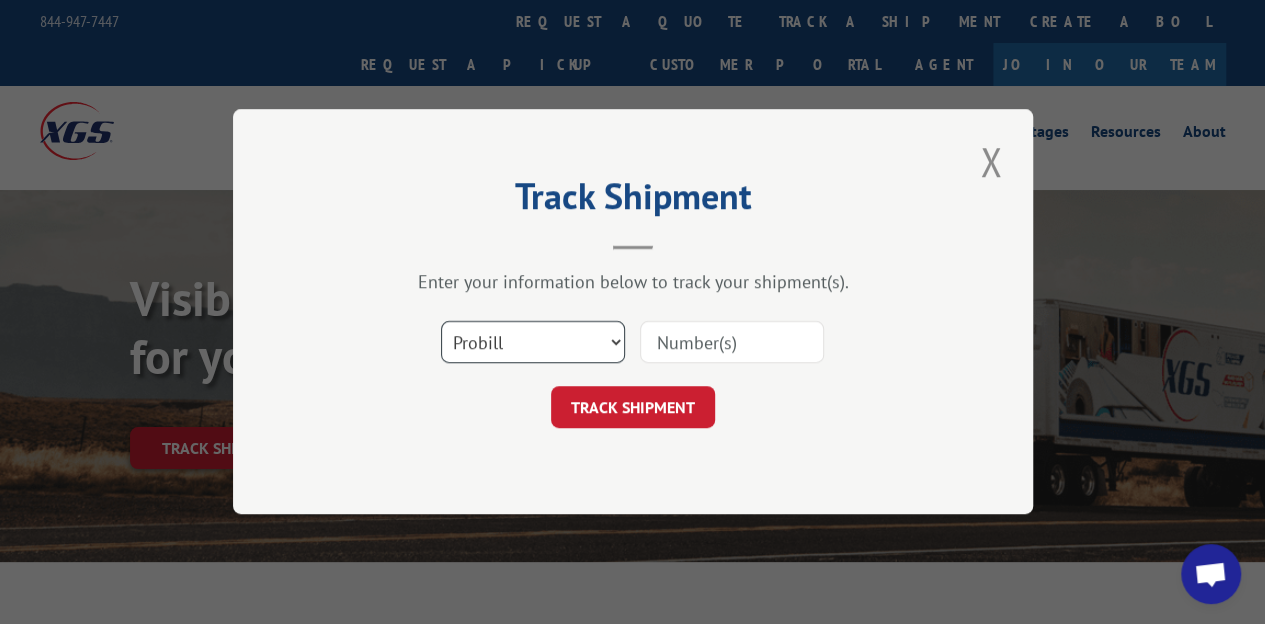 click on "Select category... Probill BOL PO" at bounding box center [533, 343] 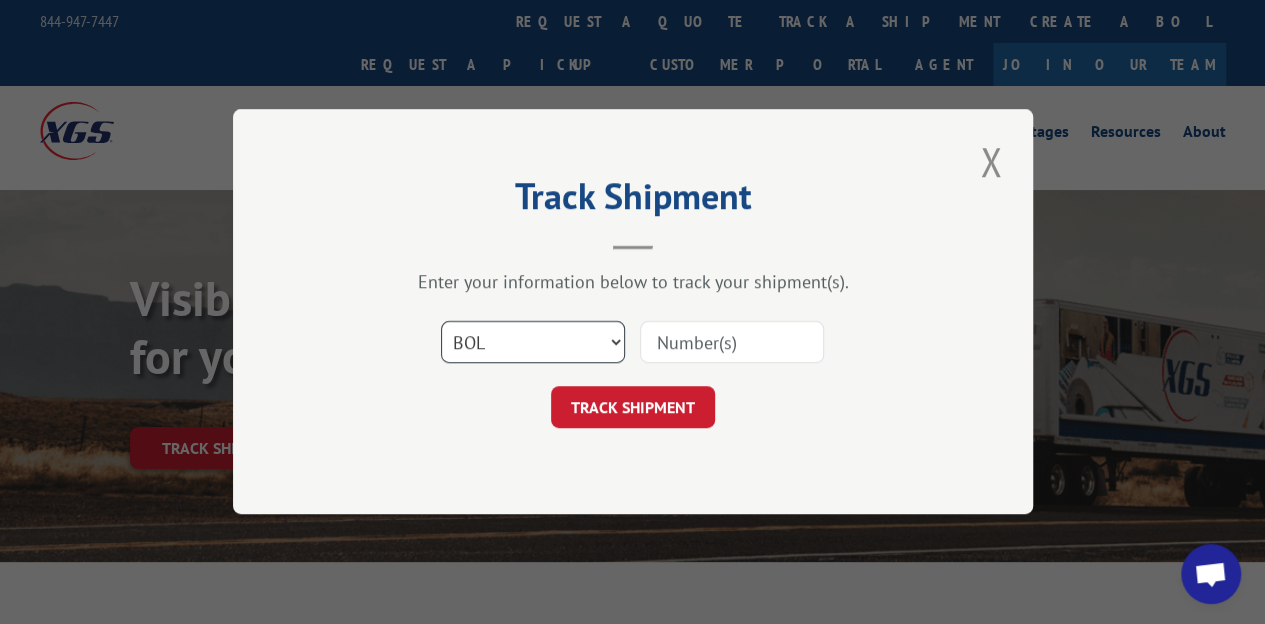 click on "Select category... Probill BOL PO" at bounding box center (533, 343) 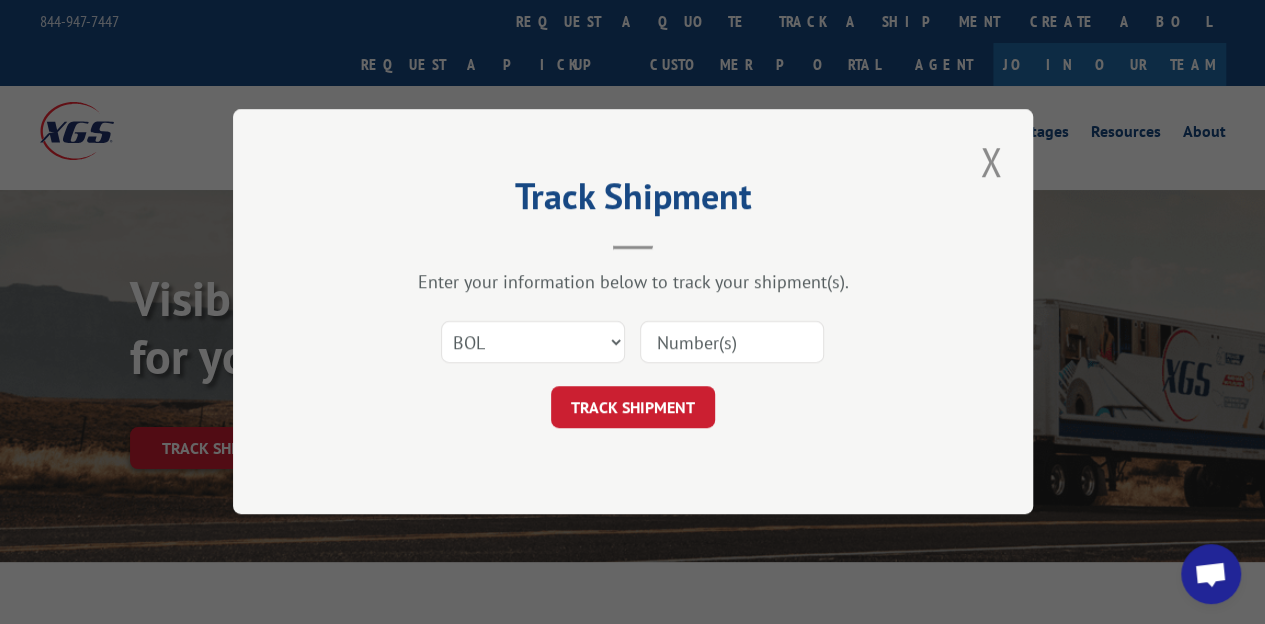 paste on "[NUMBER]" 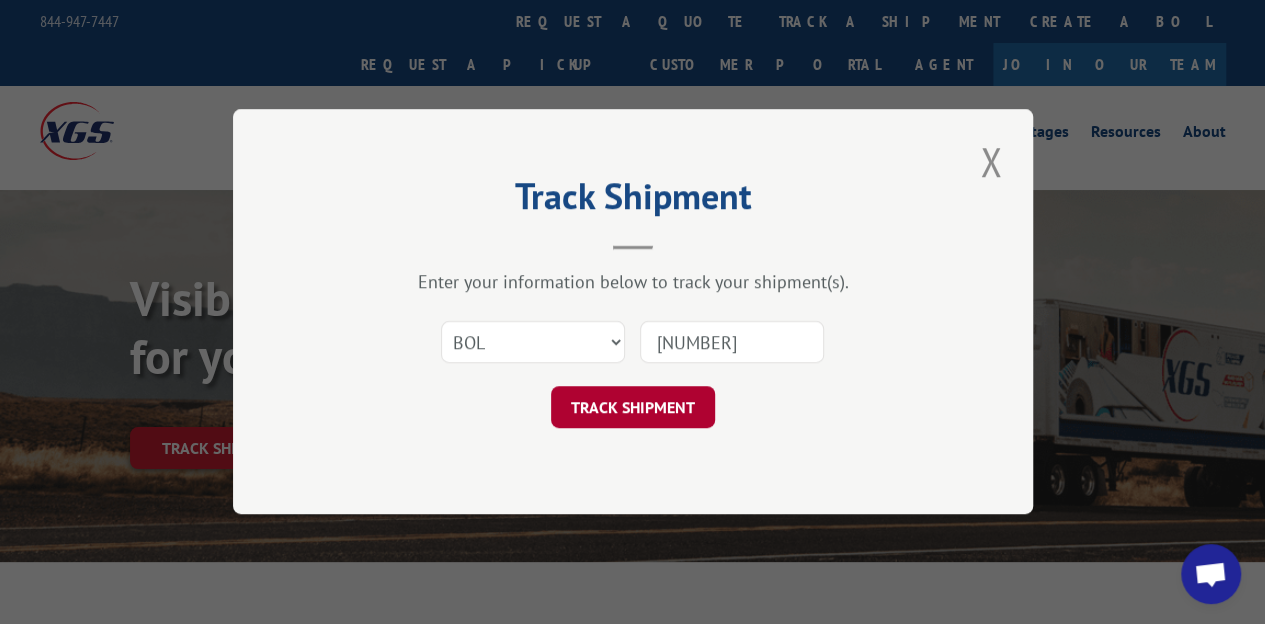 type on "[NUMBER]" 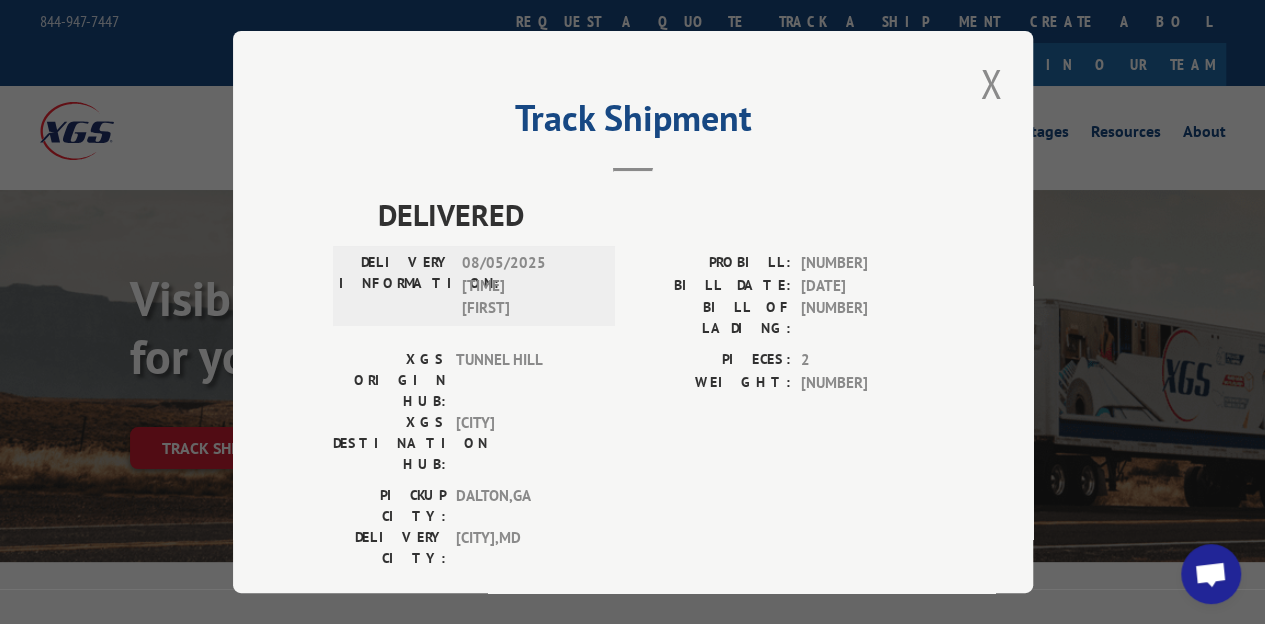 scroll, scrollTop: 20, scrollLeft: 0, axis: vertical 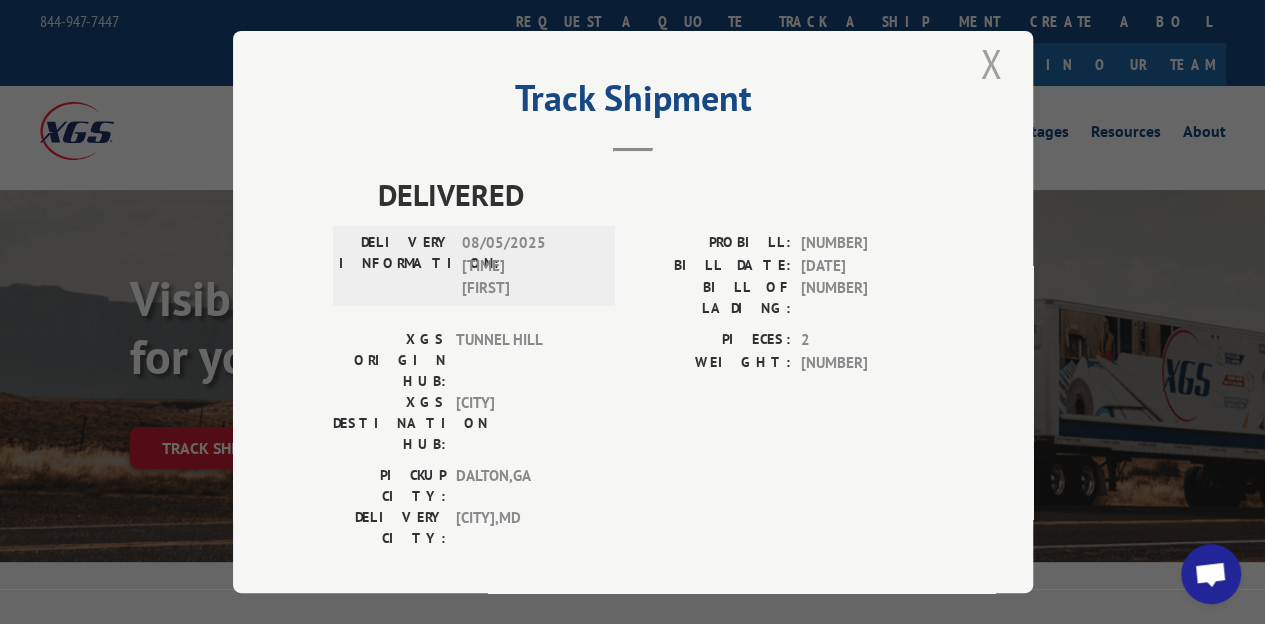 click at bounding box center (991, 63) 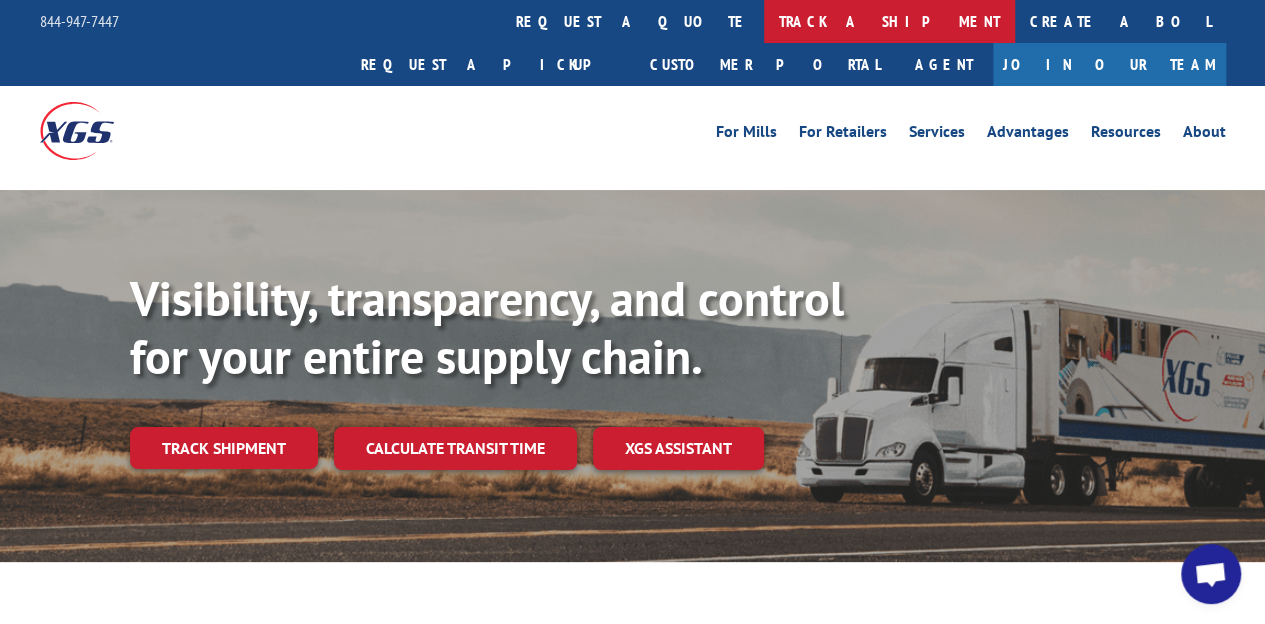 click on "track a shipment" at bounding box center [889, 21] 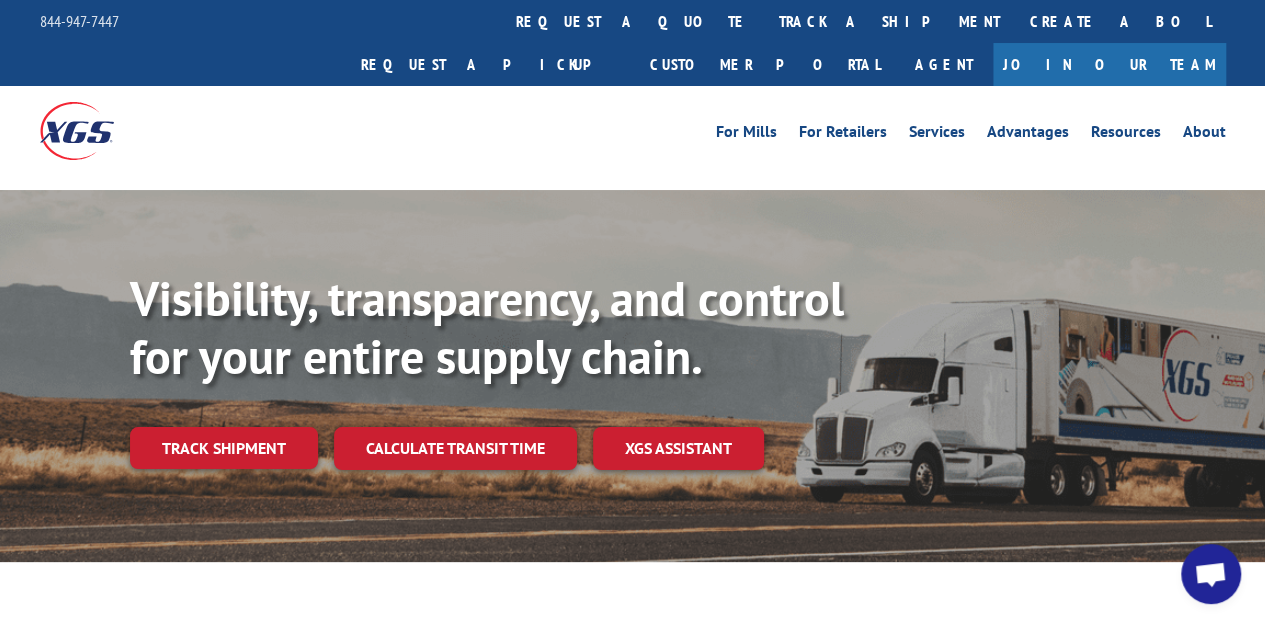 scroll, scrollTop: 0, scrollLeft: 0, axis: both 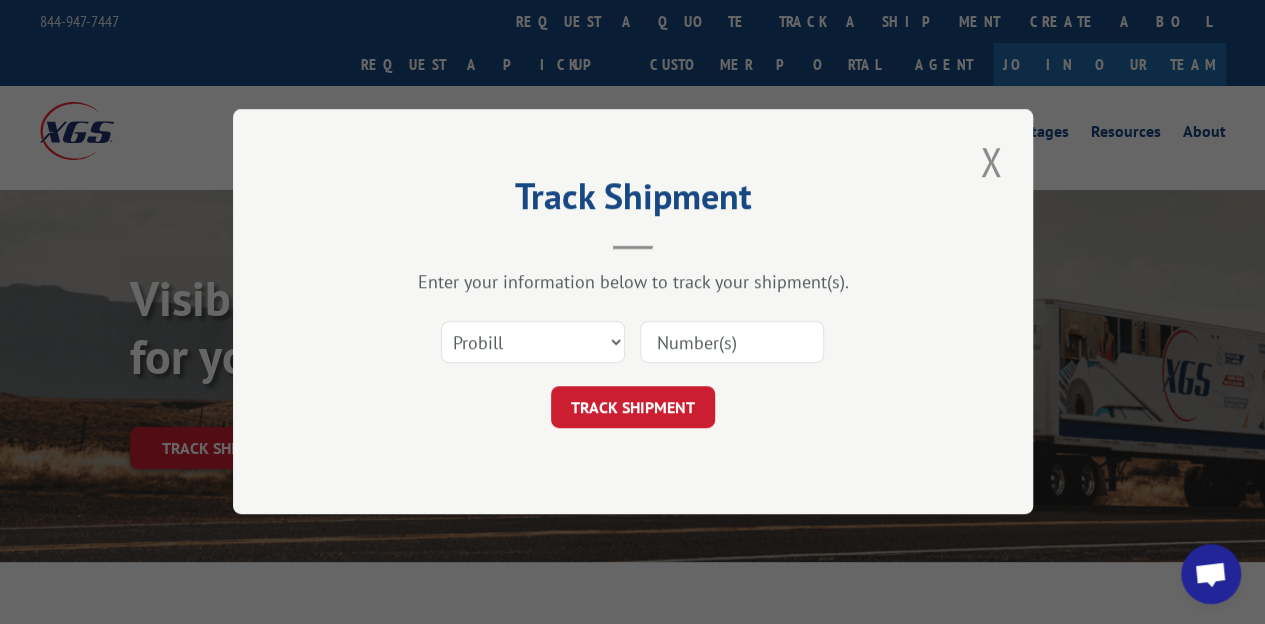 paste on "[DATE]" 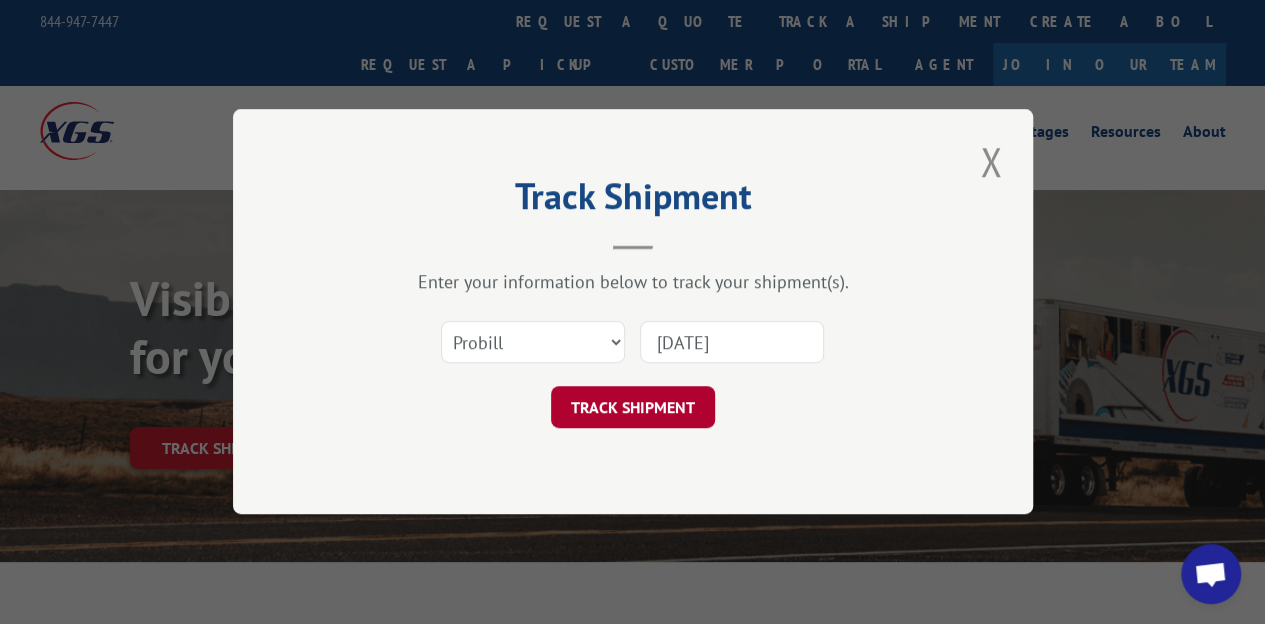 type on "[DATE]" 